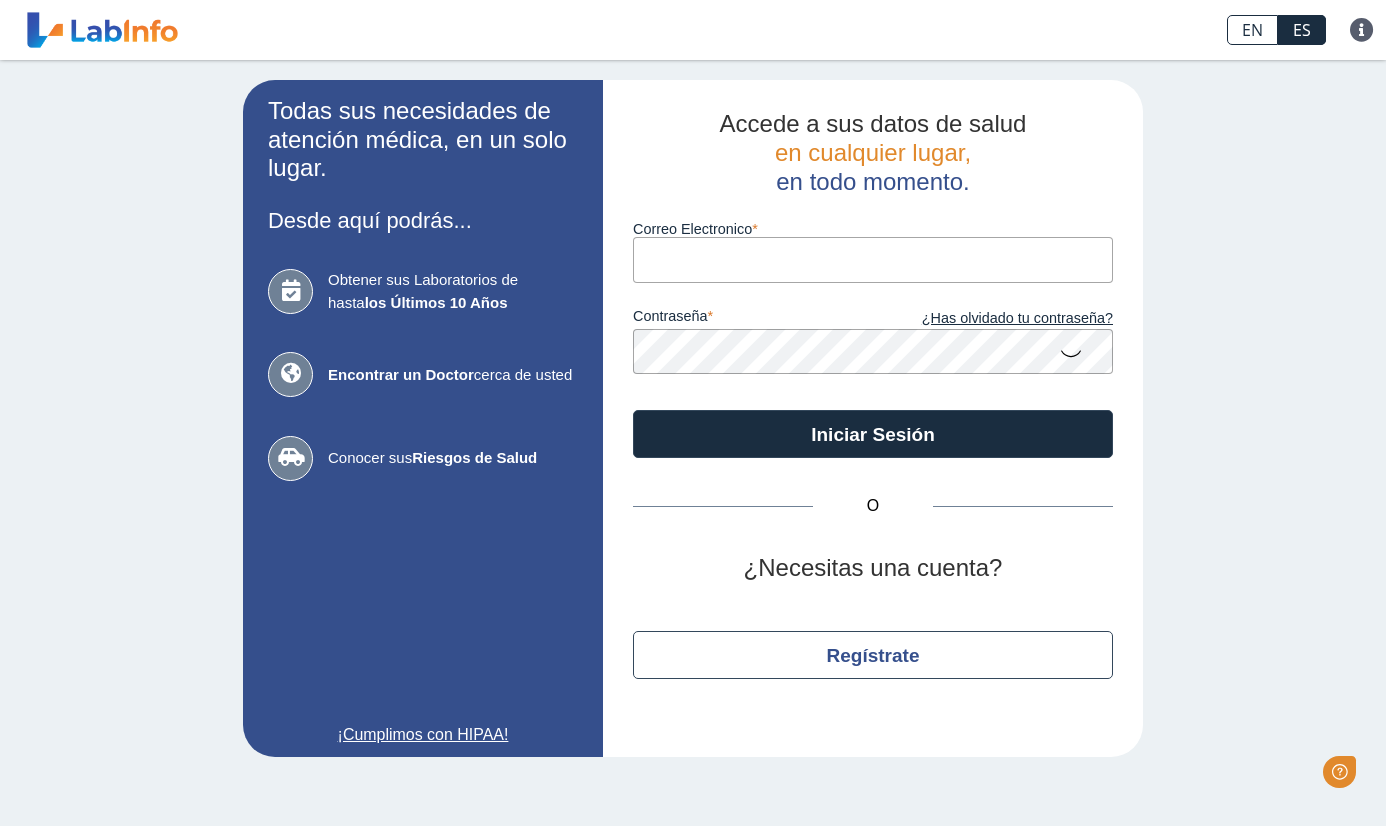 scroll, scrollTop: 0, scrollLeft: 0, axis: both 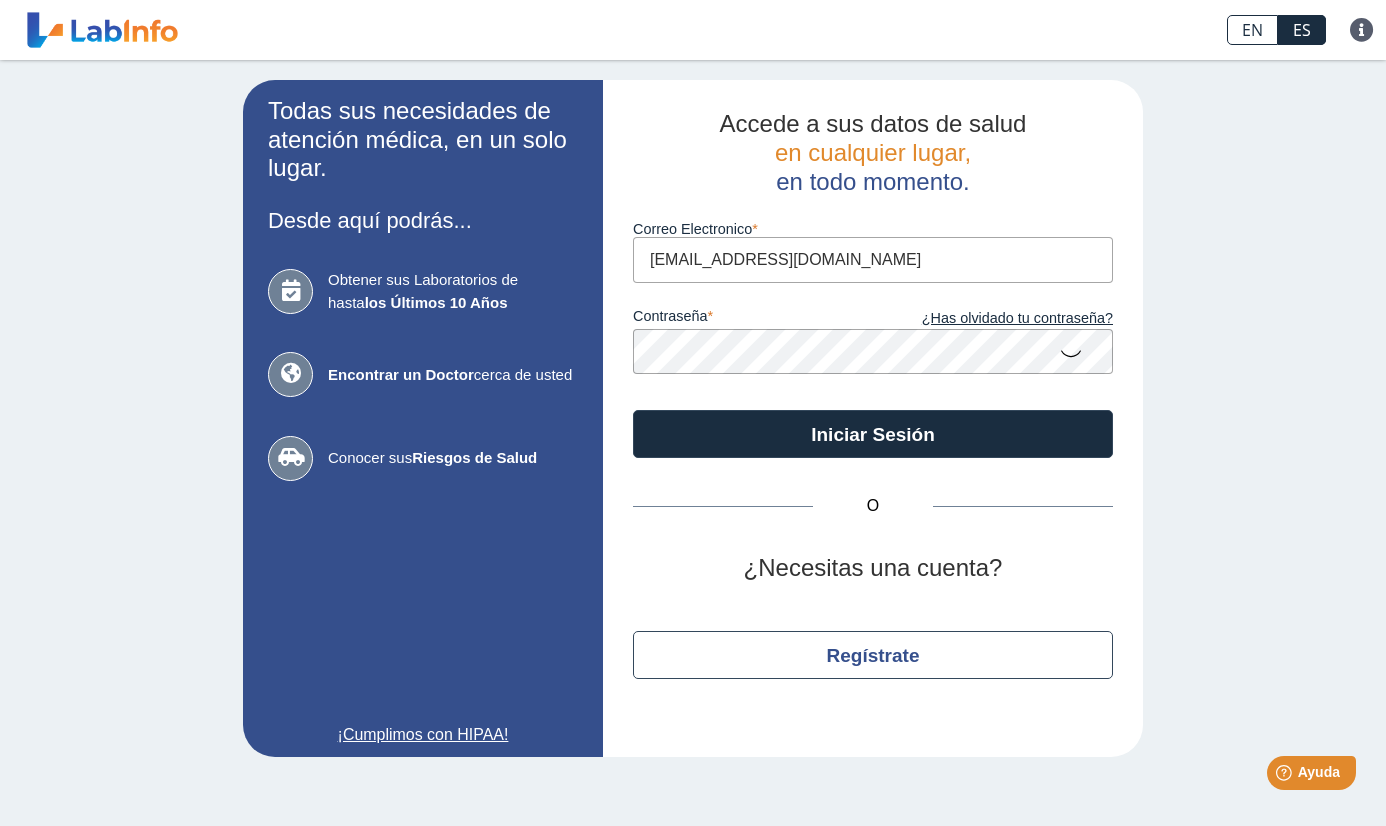 type on "[EMAIL_ADDRESS][DOMAIN_NAME]" 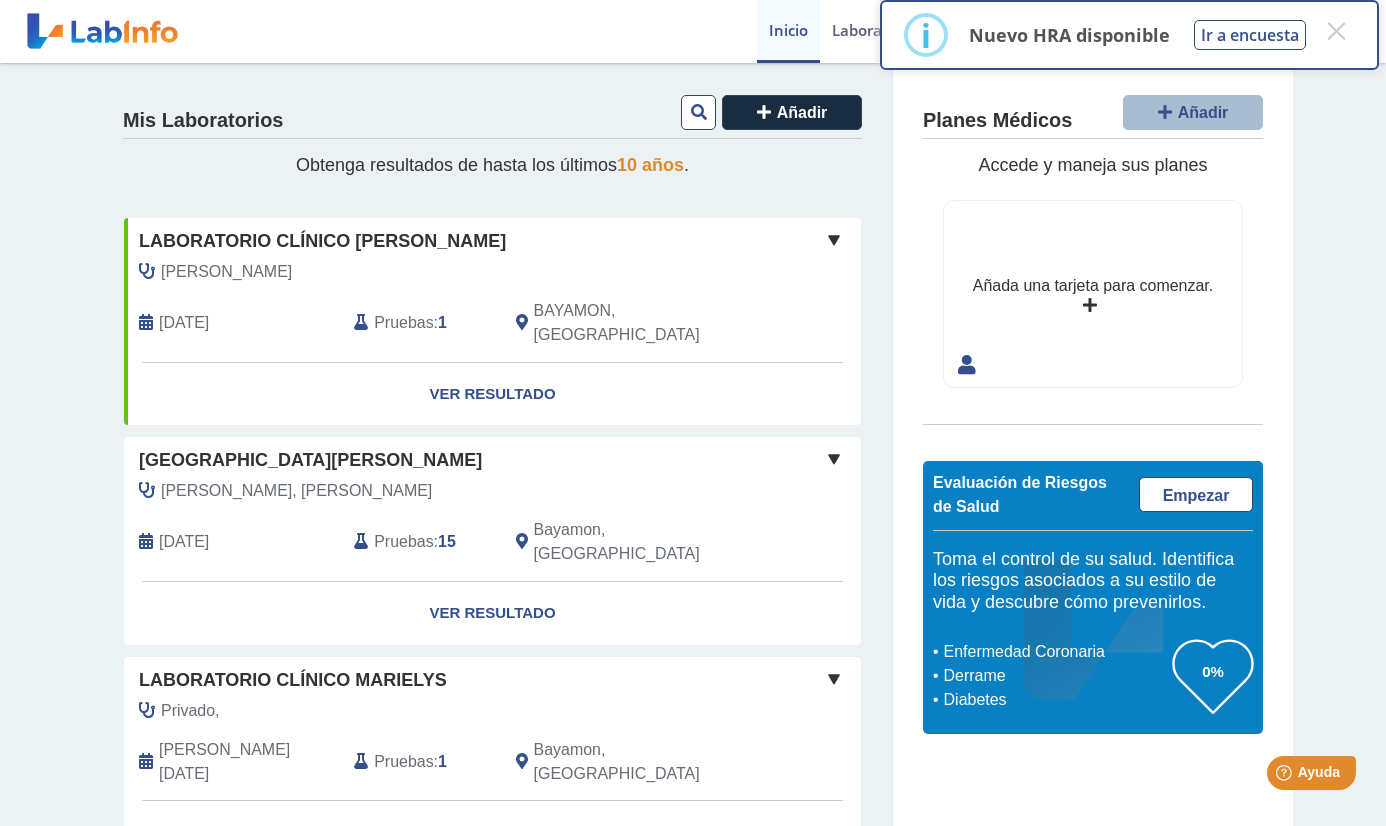 click on "Metro [PERSON_NAME] Clinic [PERSON_NAME], [PERSON_NAME]   [DATE] Pruebas :  15  [PERSON_NAME], PR   Yo   Yo" 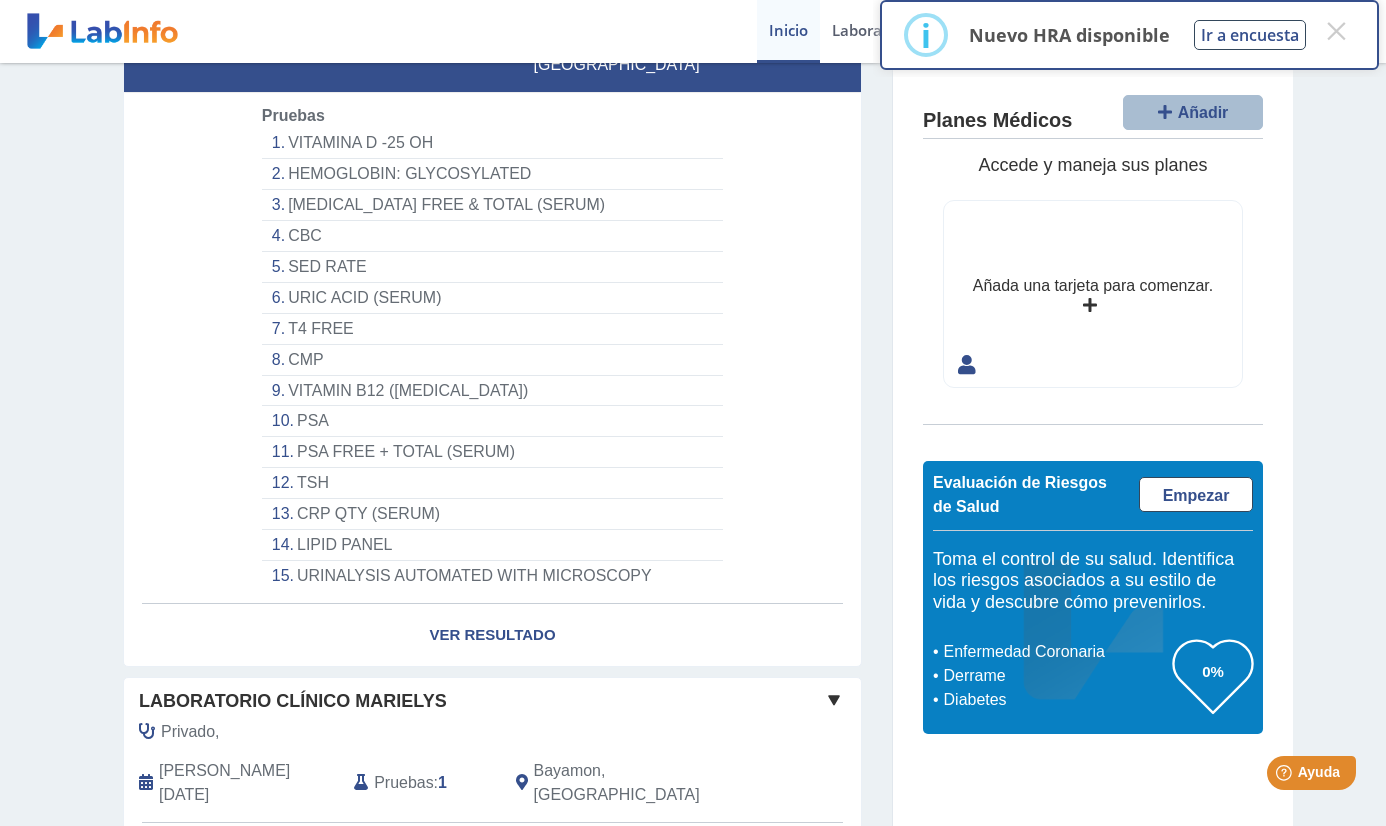 scroll, scrollTop: 496, scrollLeft: 0, axis: vertical 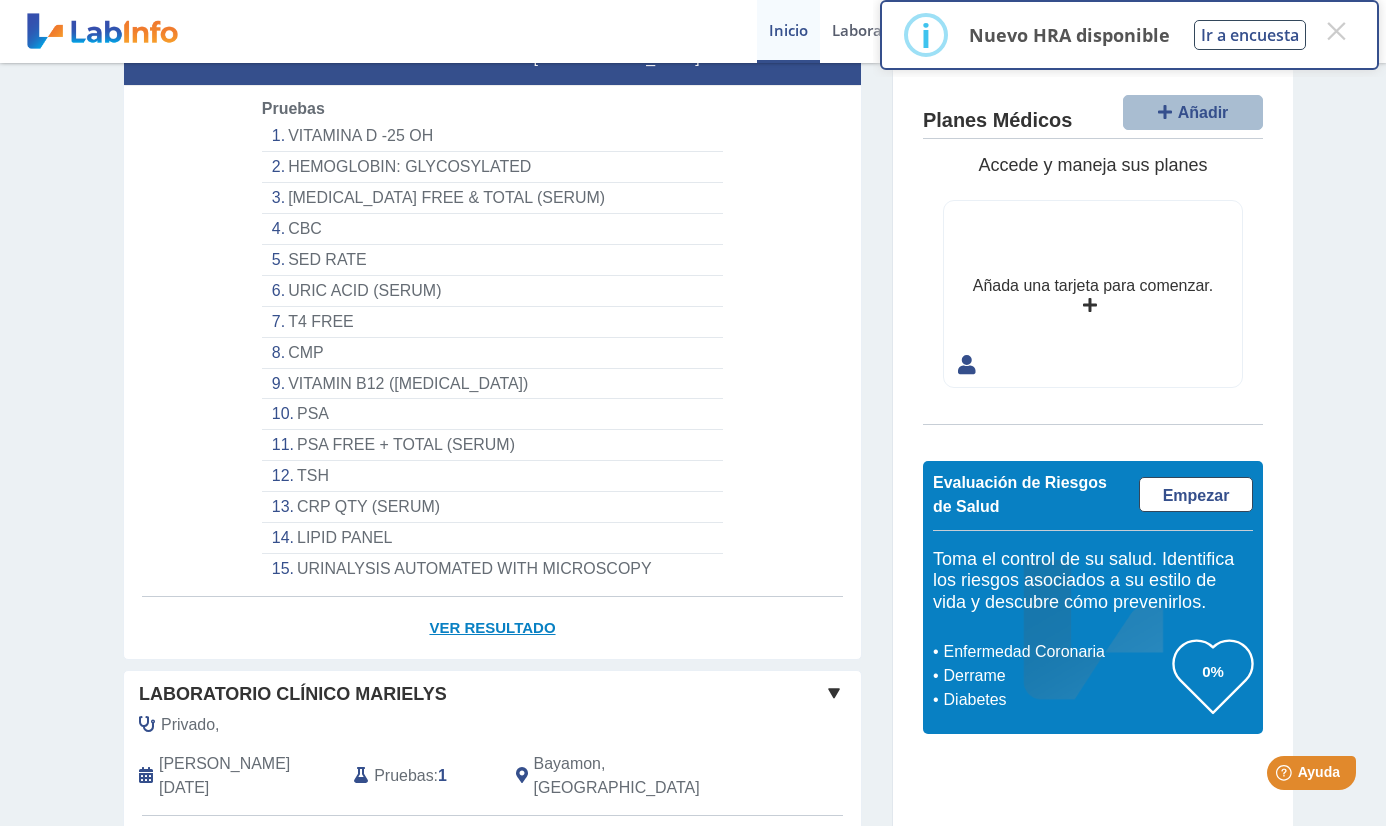click on "Ver Resultado" 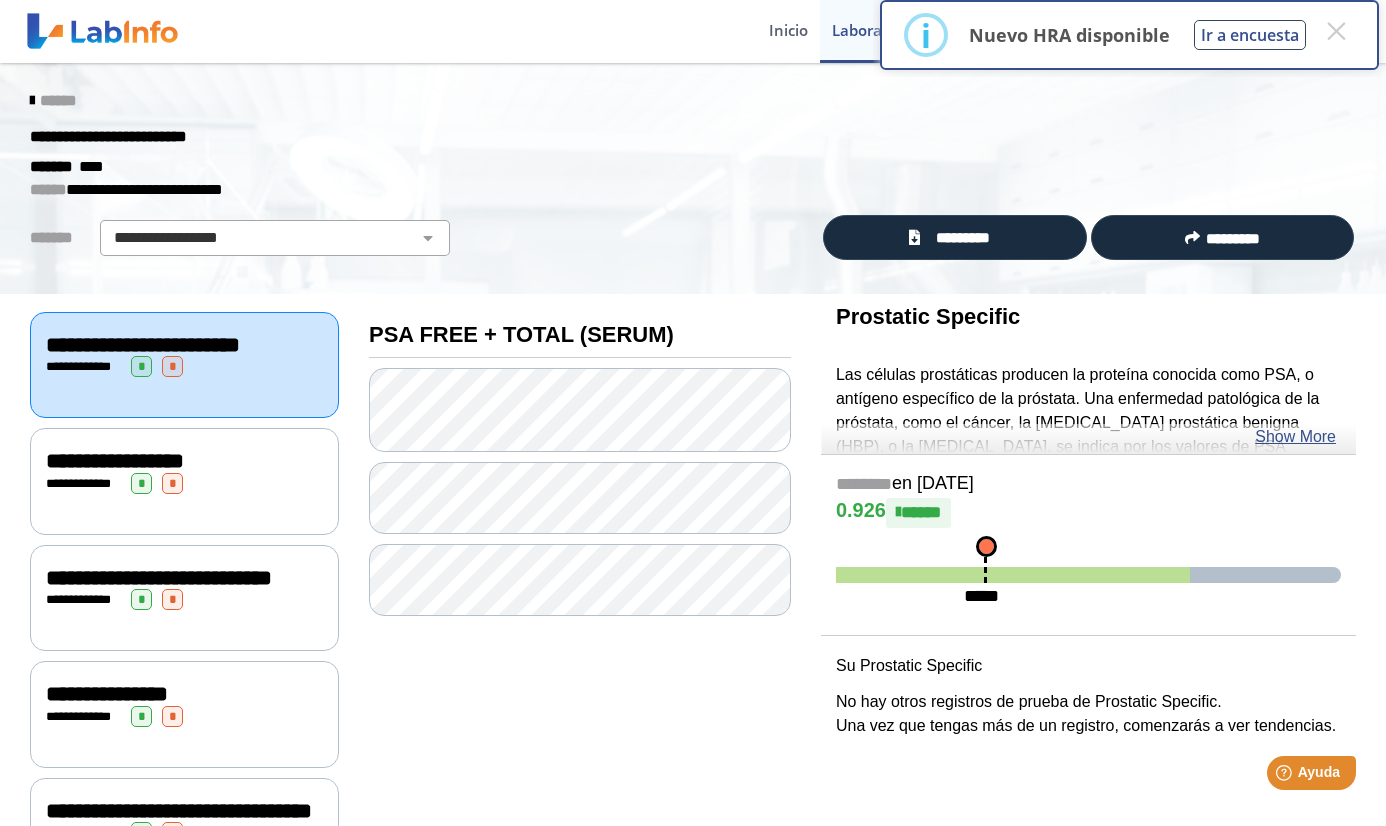 scroll, scrollTop: 0, scrollLeft: 0, axis: both 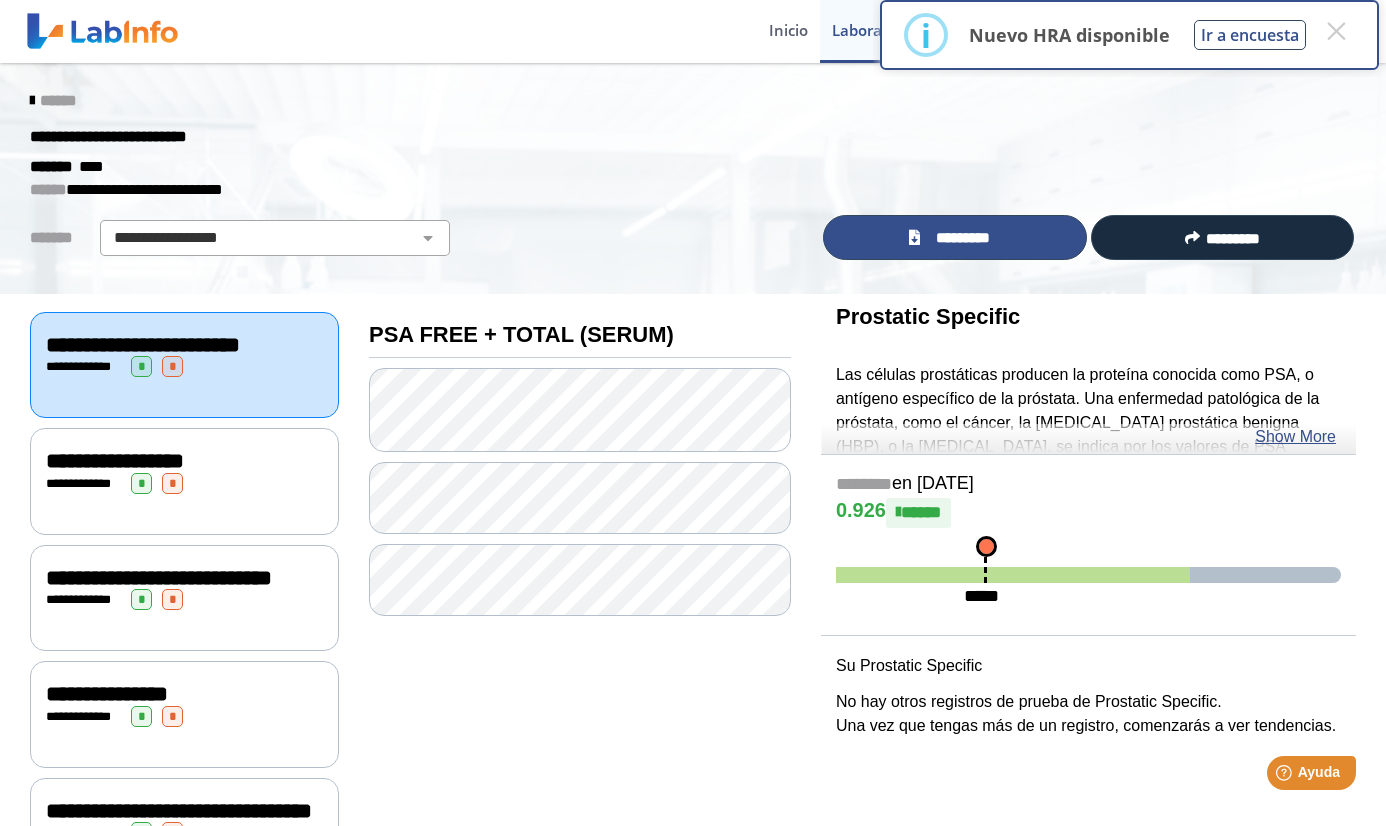 click on "*********" 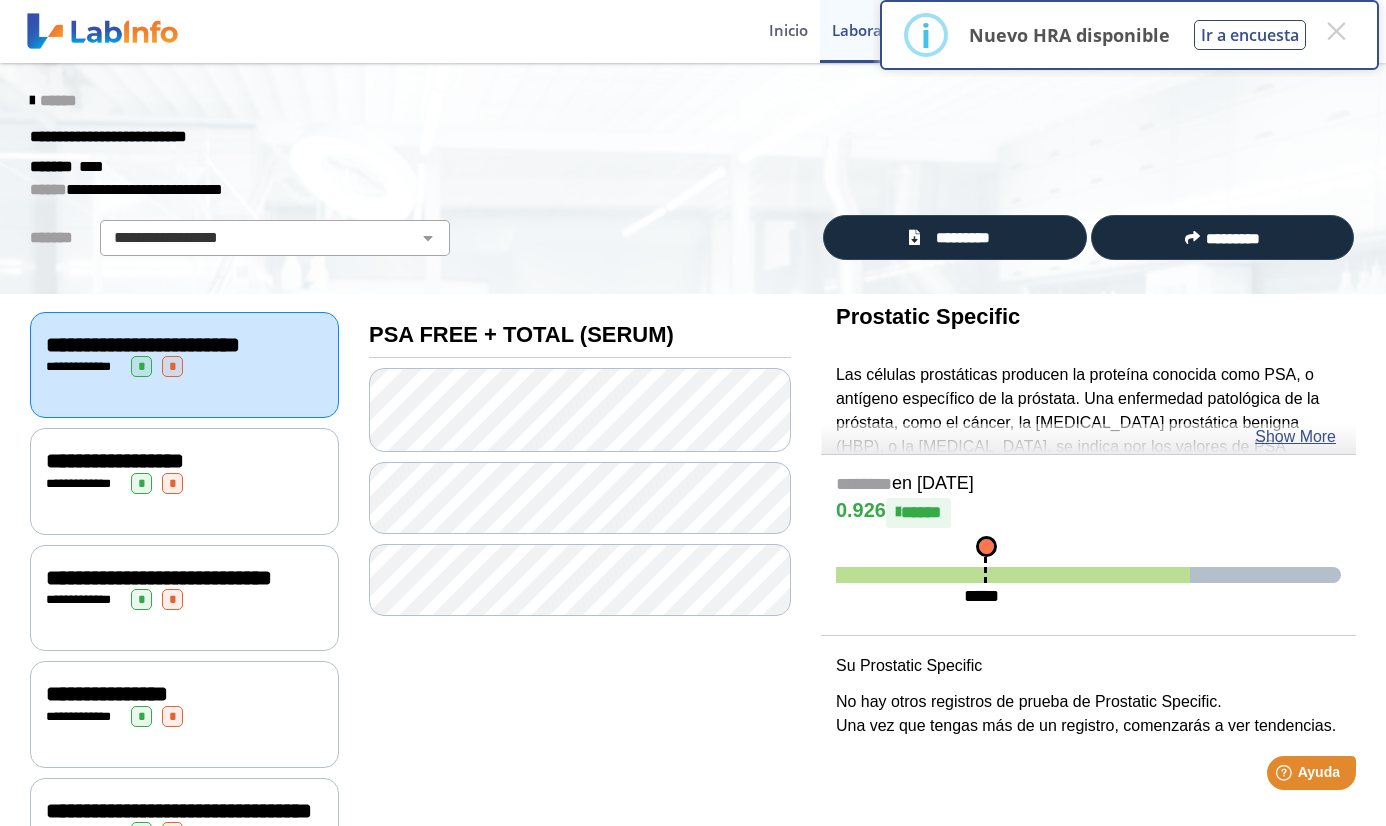 click on "Show More" 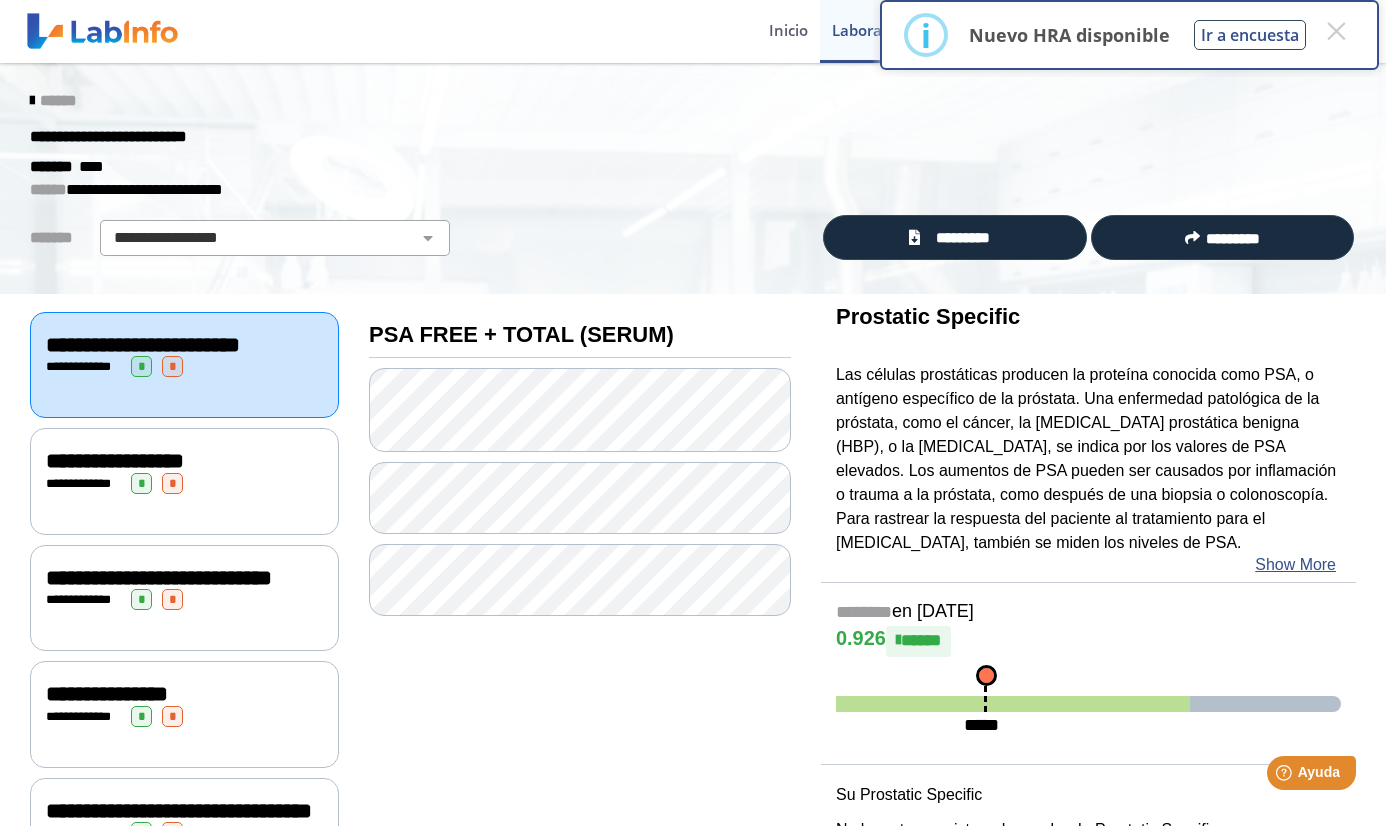 scroll, scrollTop: 0, scrollLeft: 1, axis: horizontal 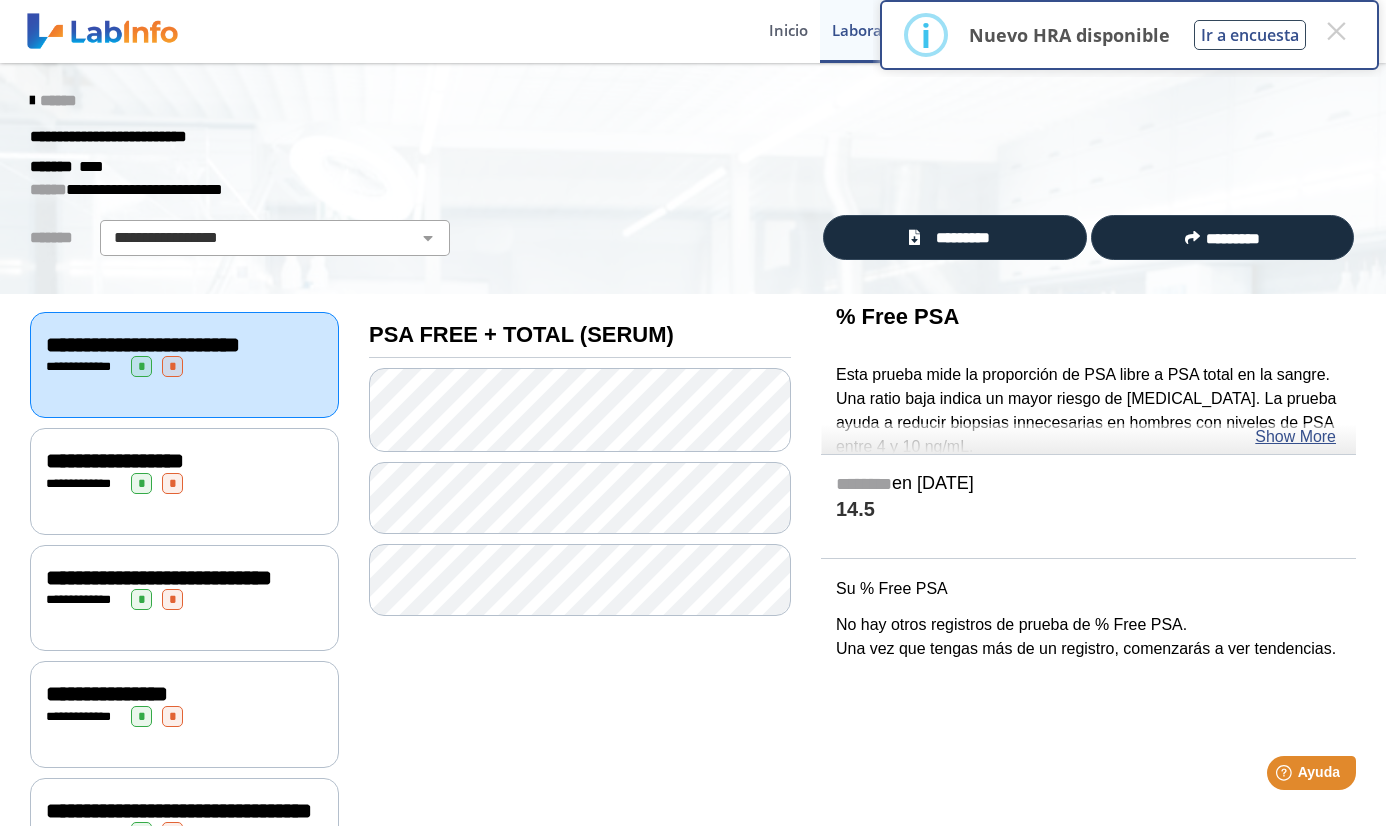 click on "Show More" 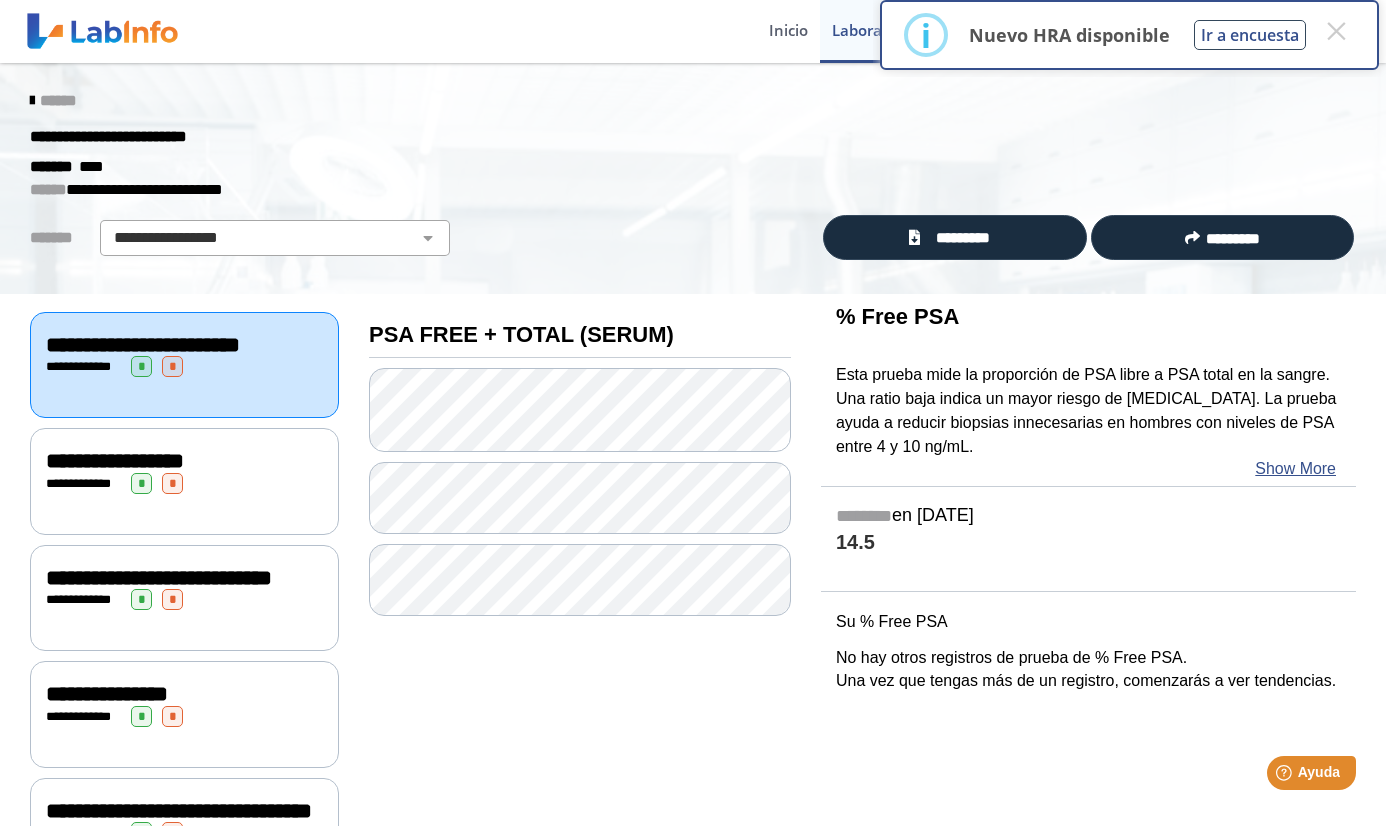 scroll, scrollTop: 0, scrollLeft: 0, axis: both 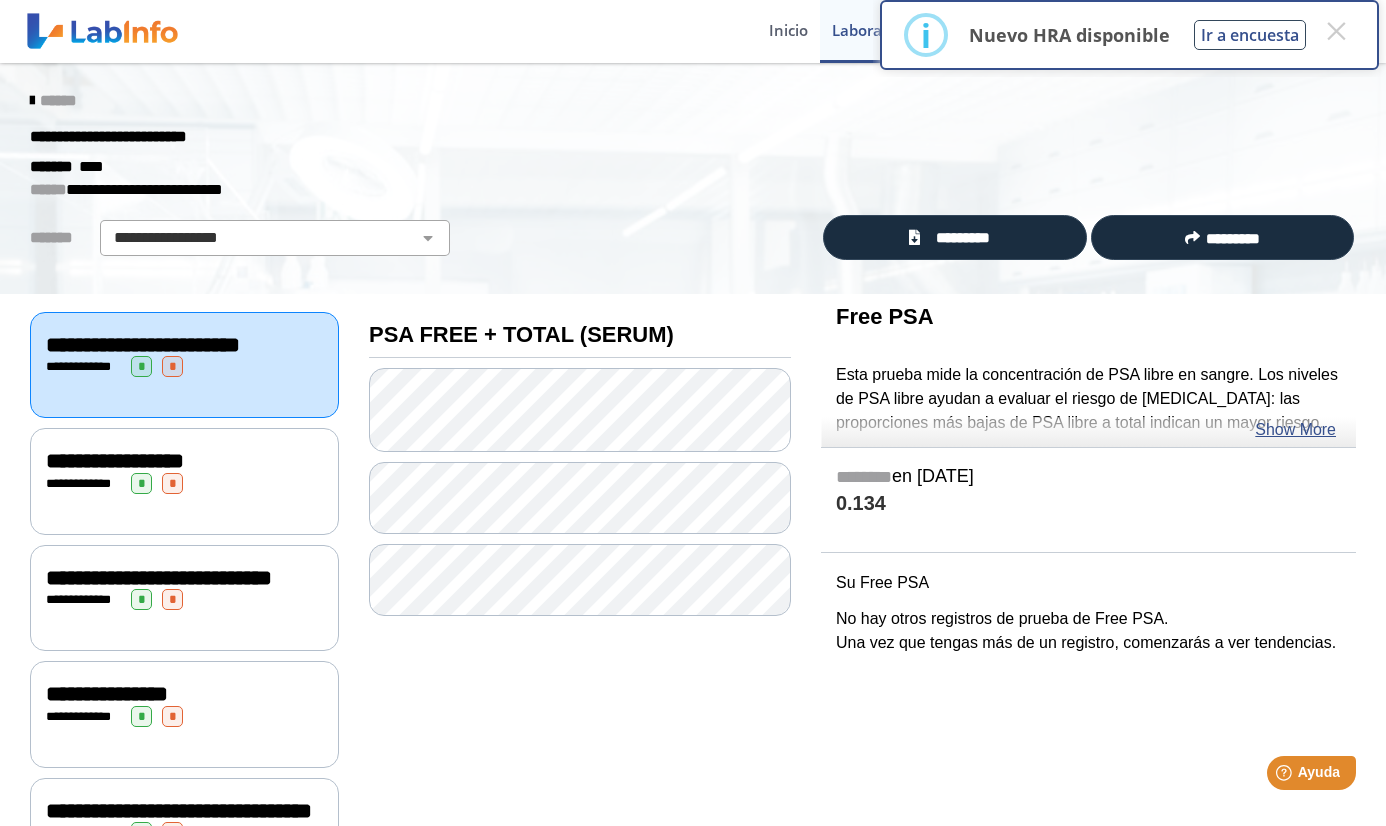 click on "Show More" 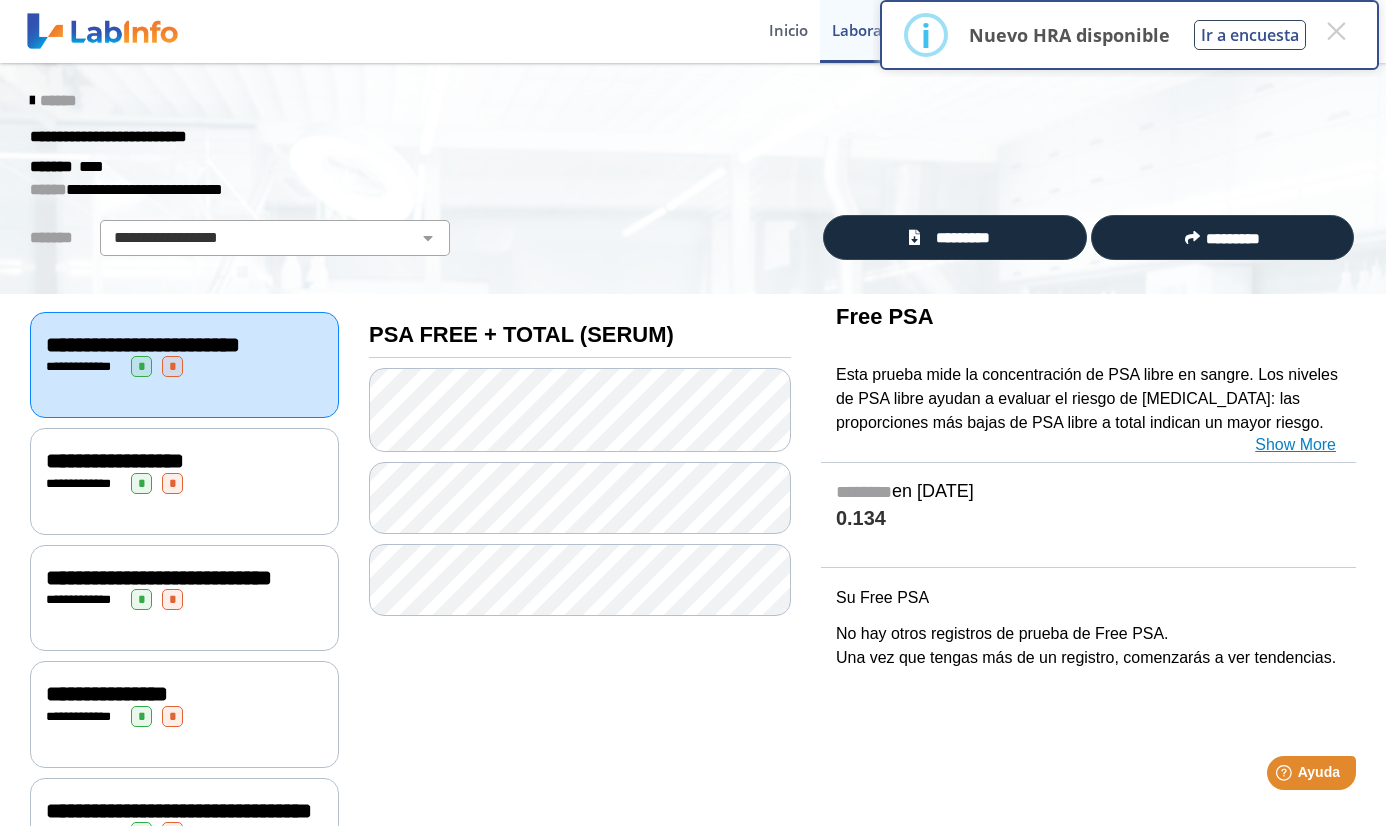 scroll, scrollTop: 0, scrollLeft: 0, axis: both 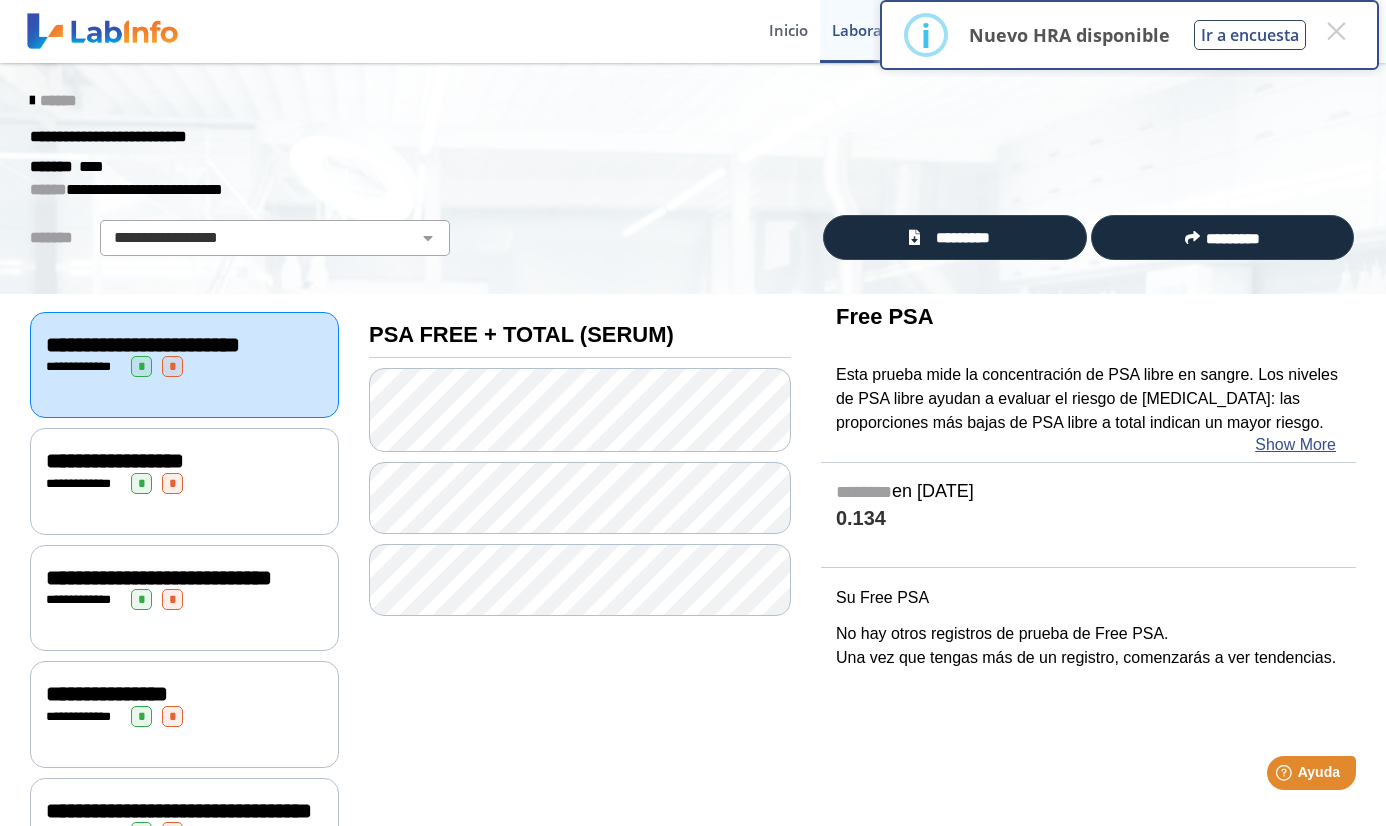 click on "**********" 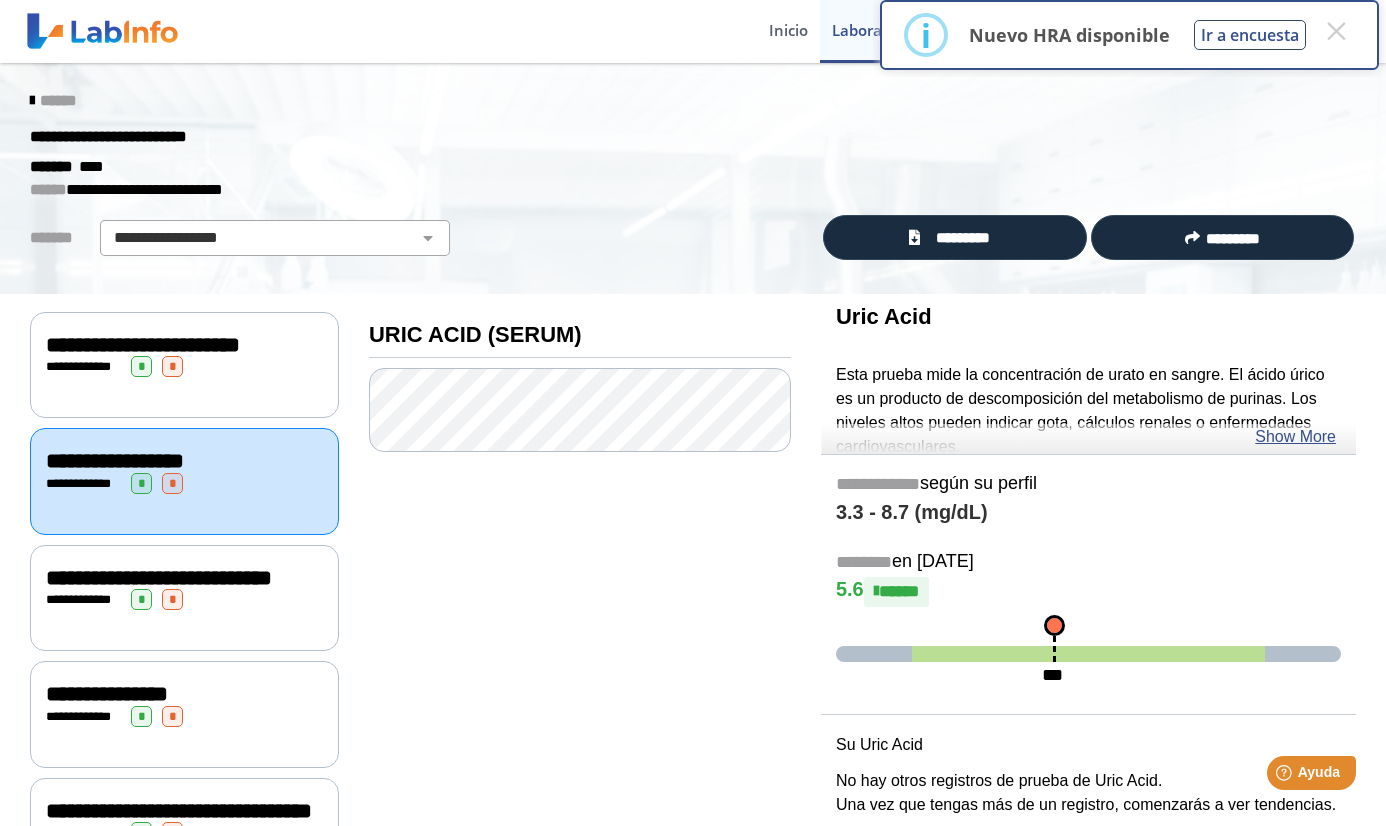 click on "**********" 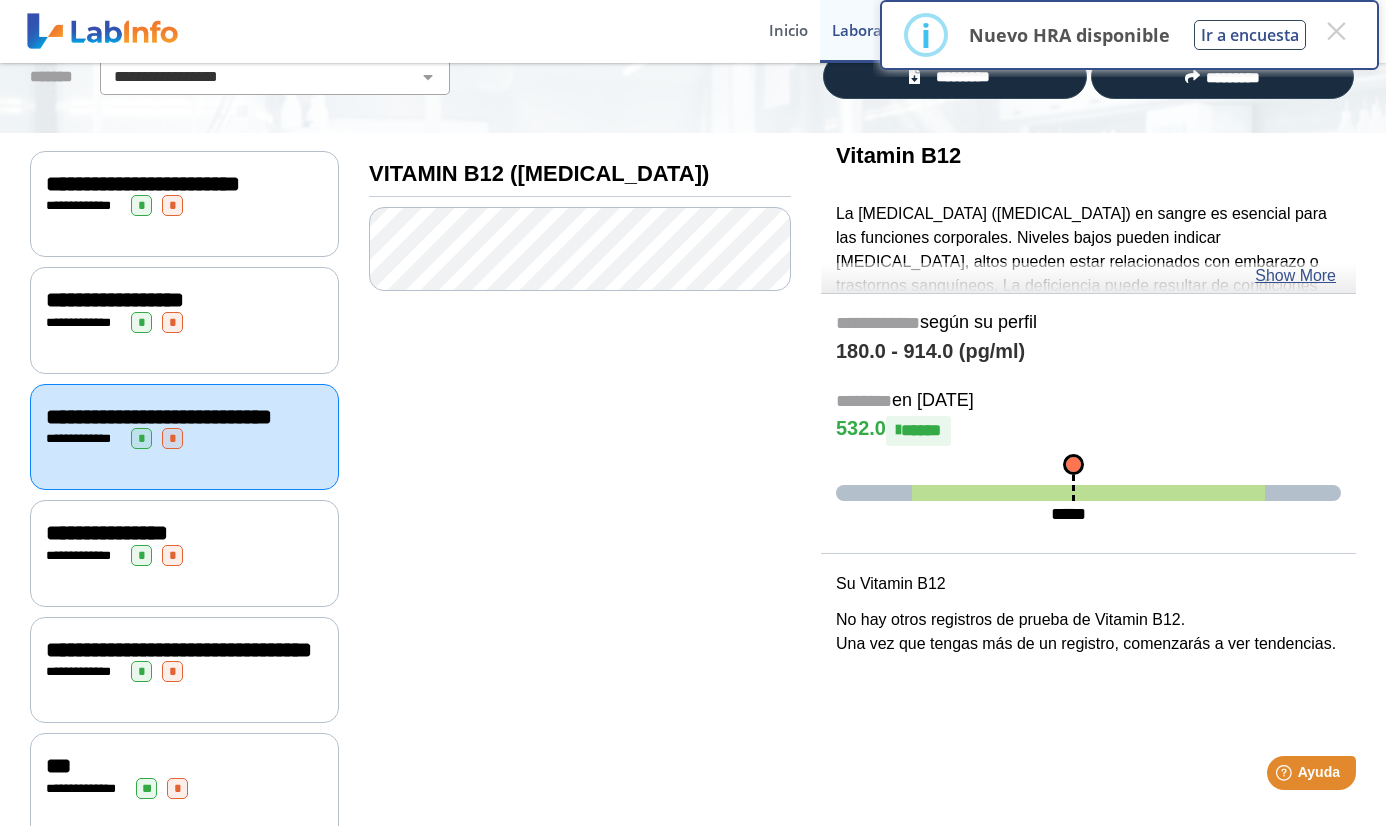 scroll, scrollTop: 163, scrollLeft: 0, axis: vertical 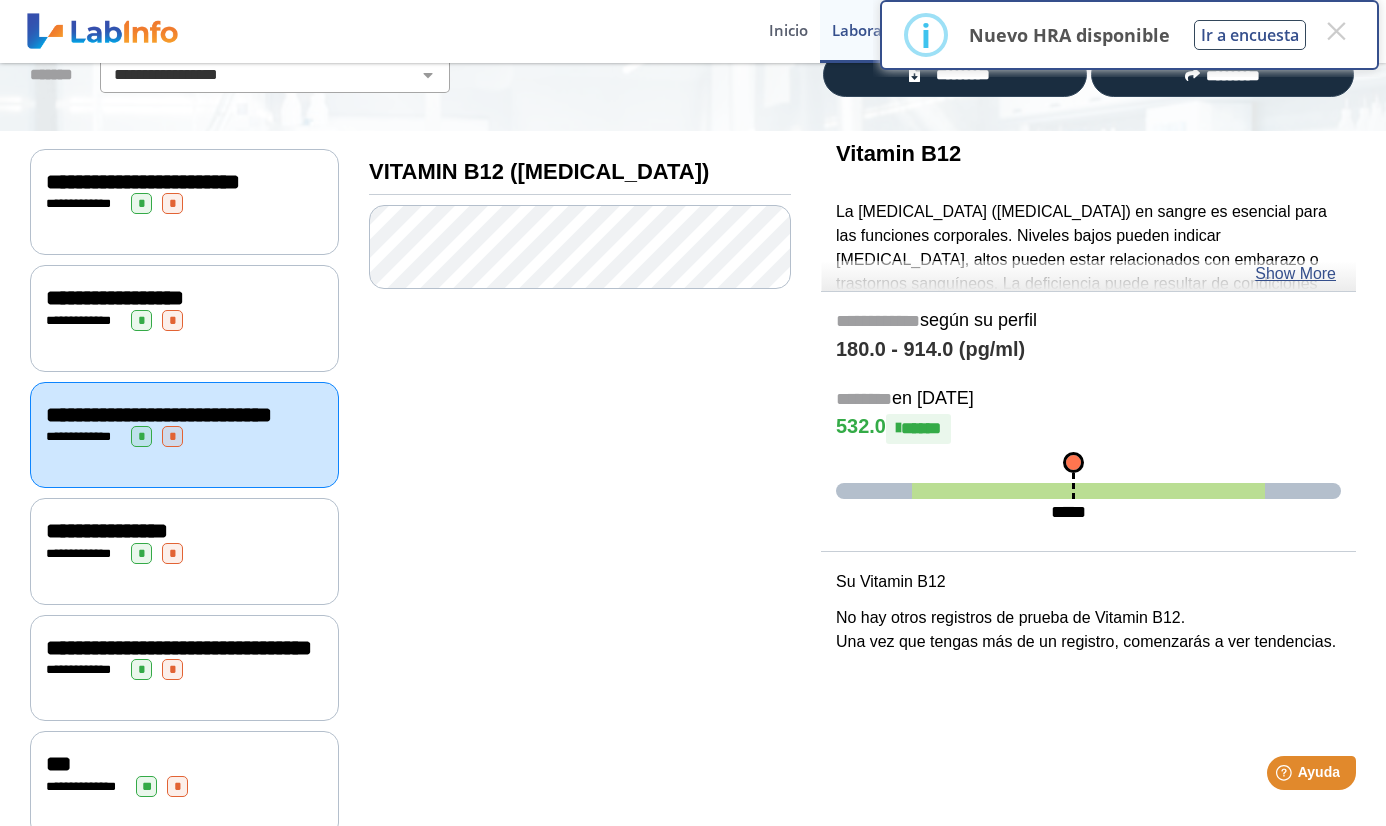 click on "**********" 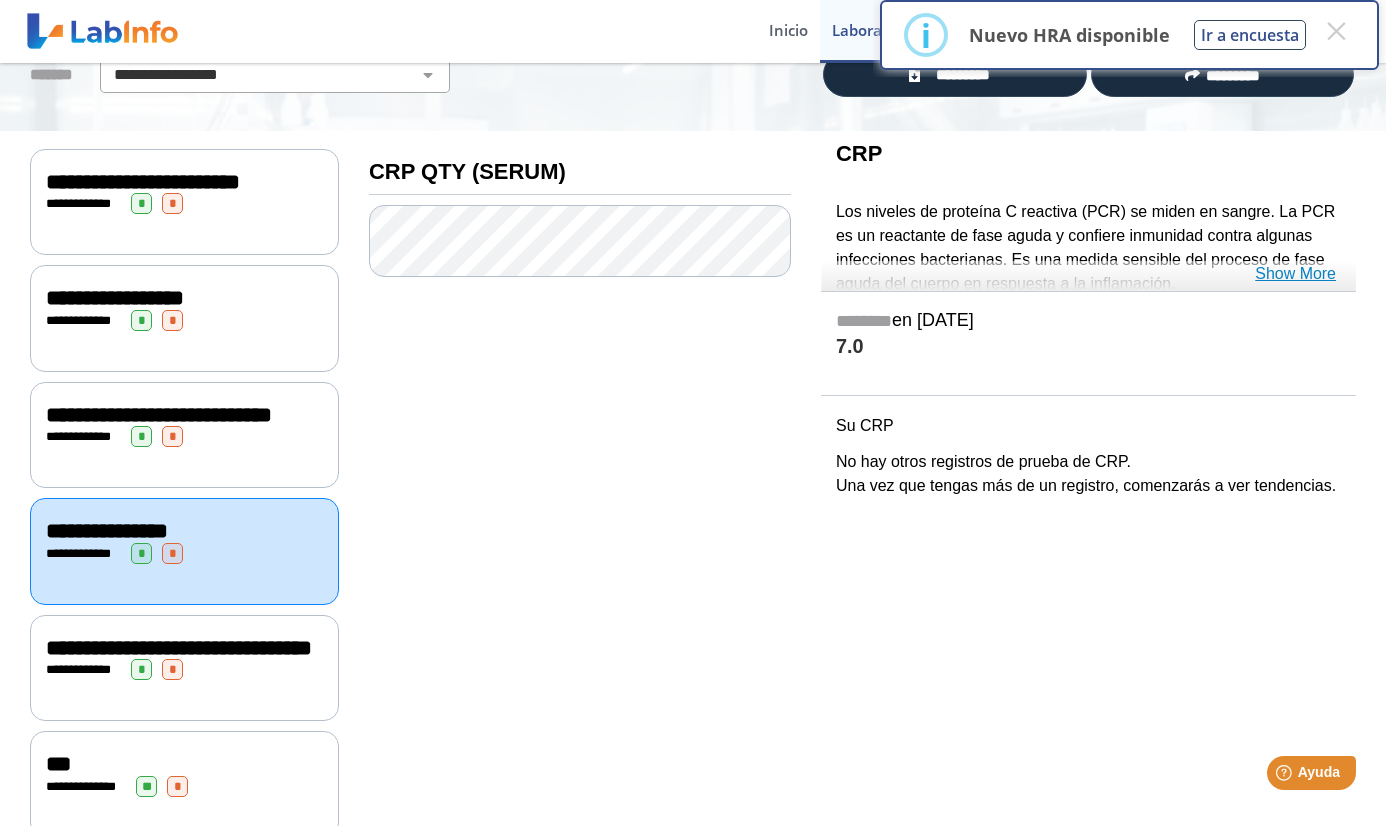 click on "Show More" 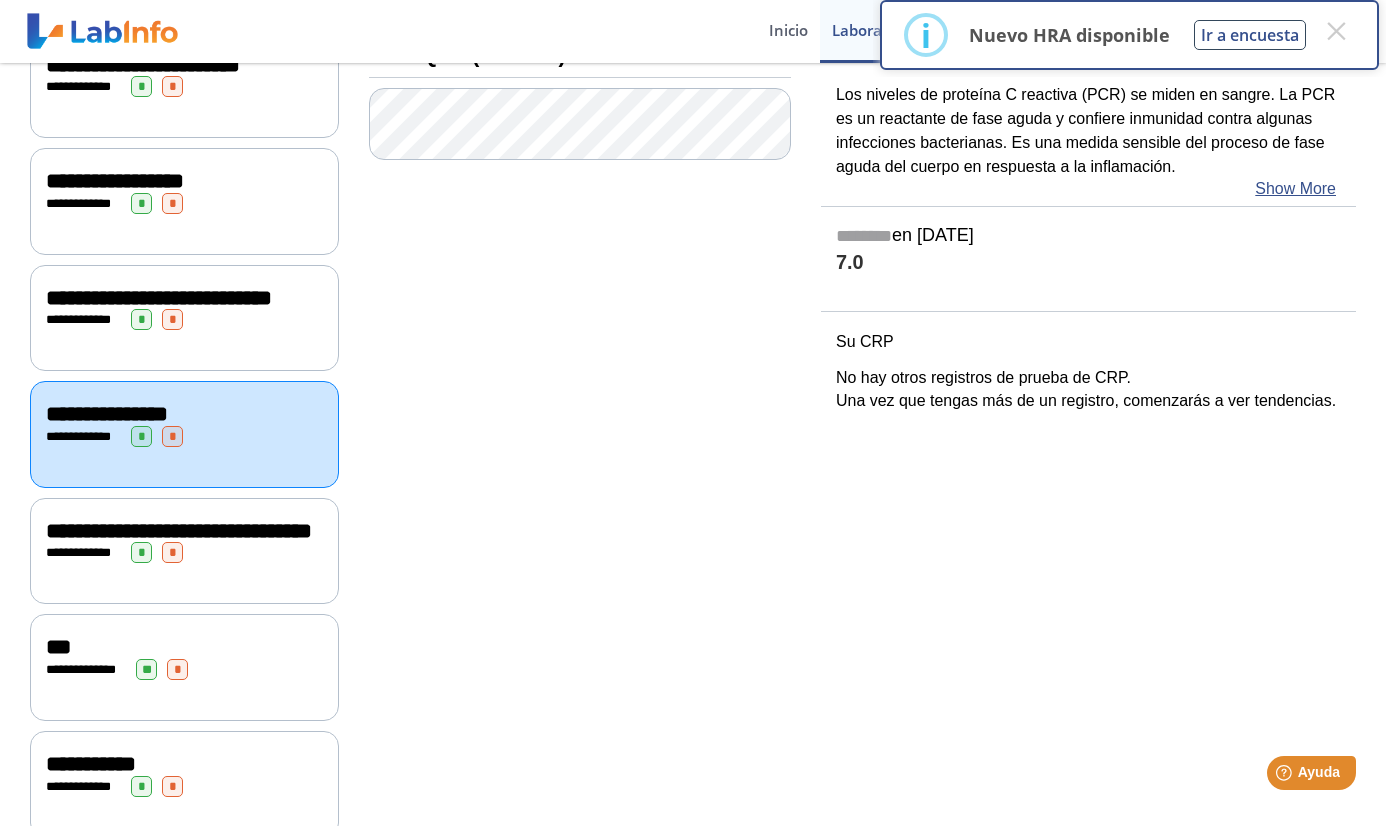 scroll, scrollTop: 304, scrollLeft: 0, axis: vertical 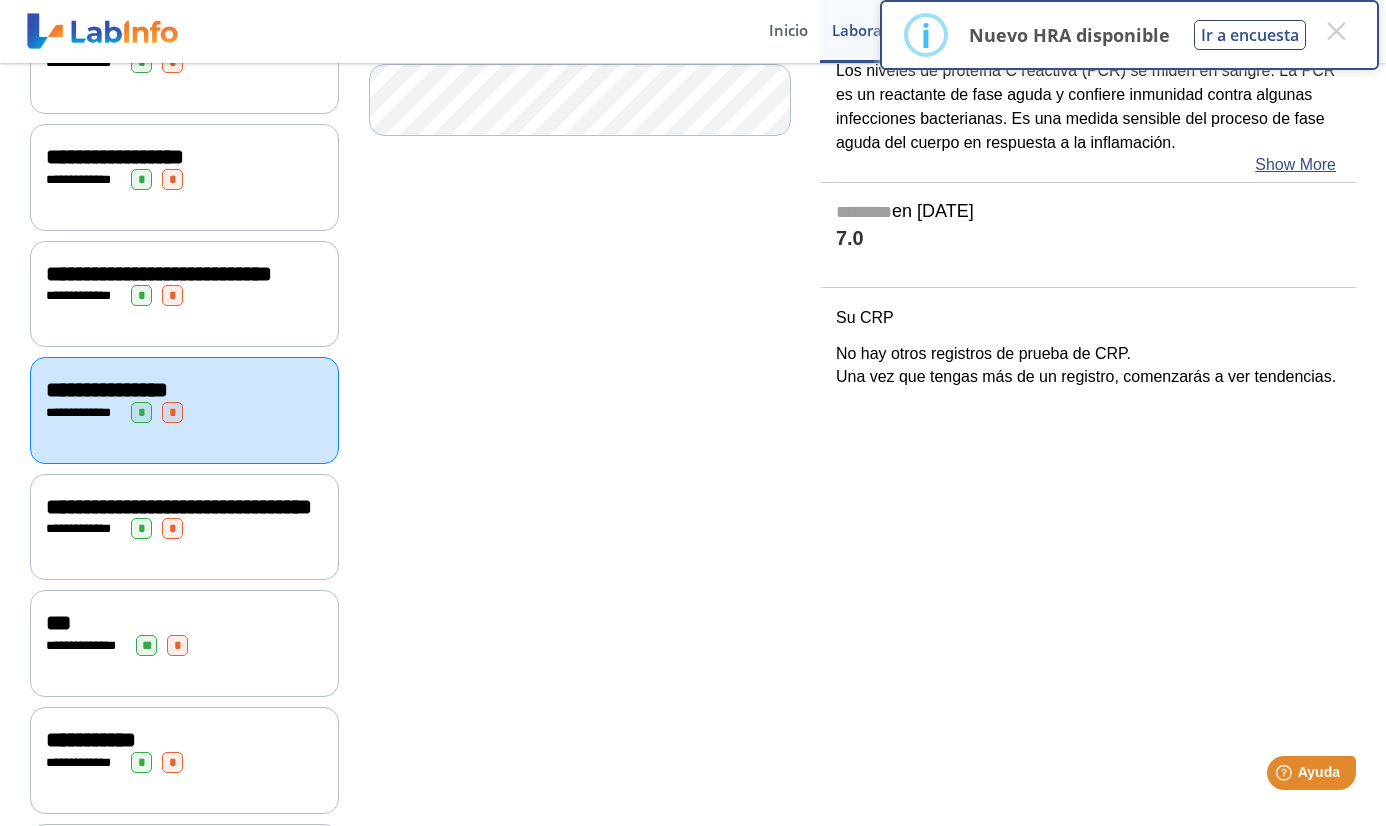 click on "**********" 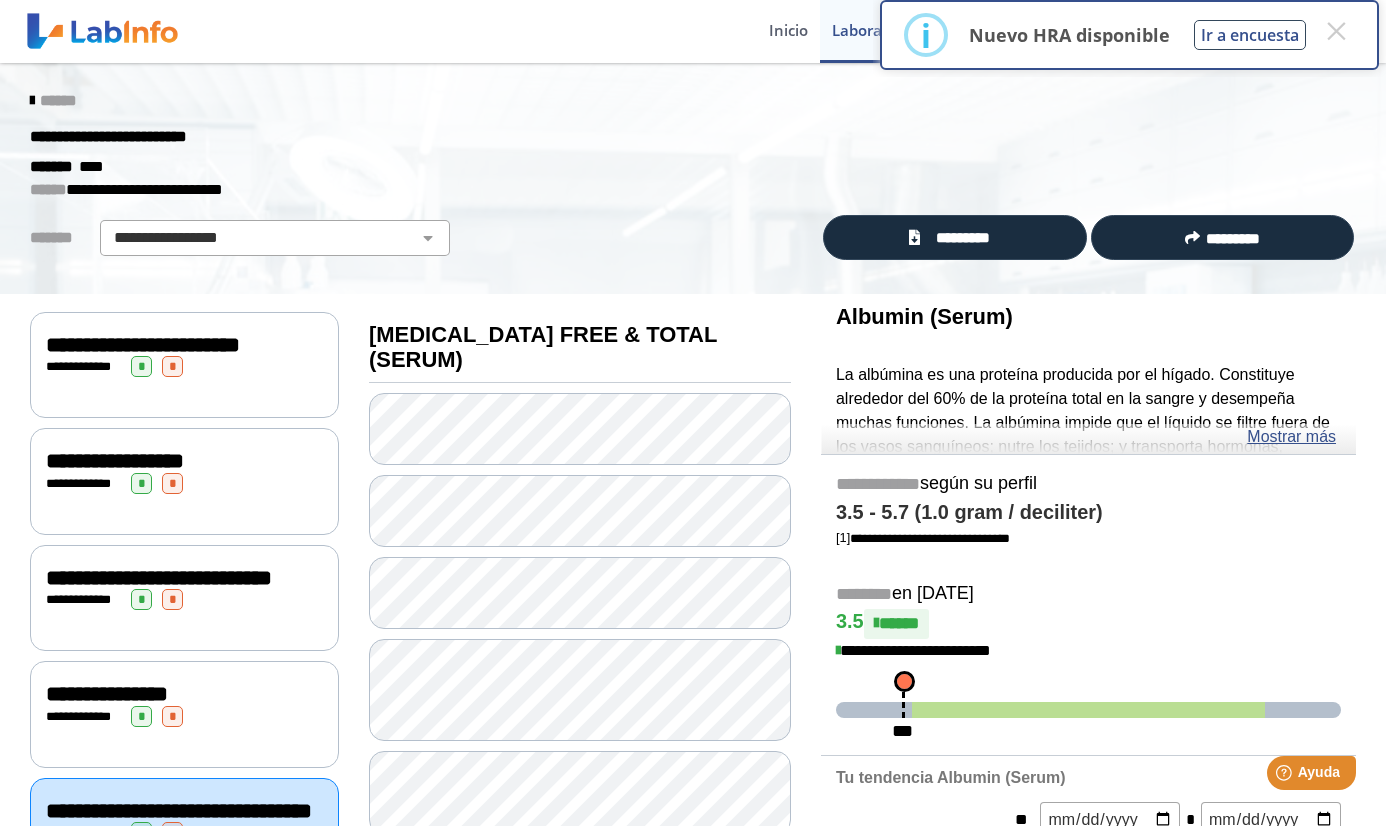 scroll, scrollTop: 0, scrollLeft: 0, axis: both 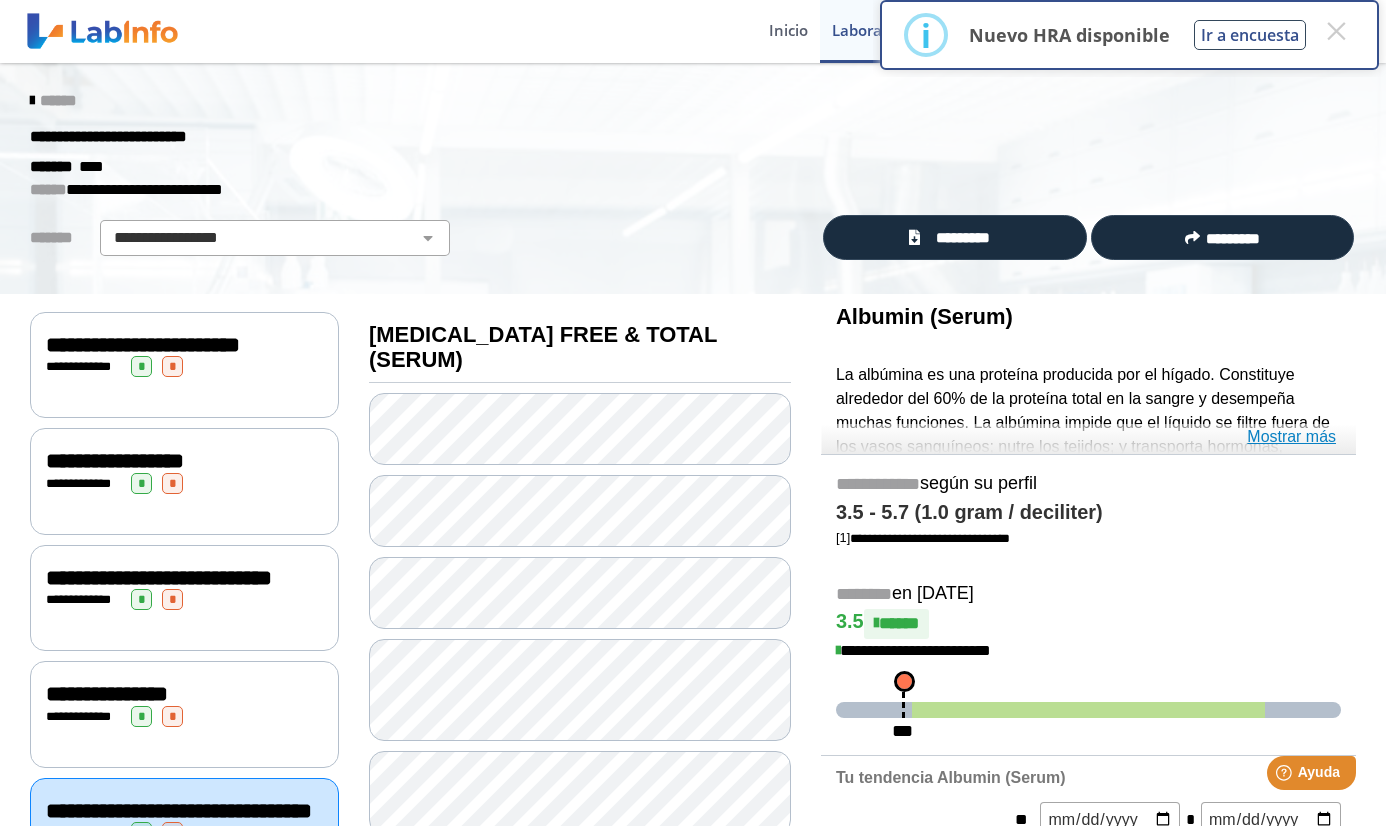 click on "Mostrar más" 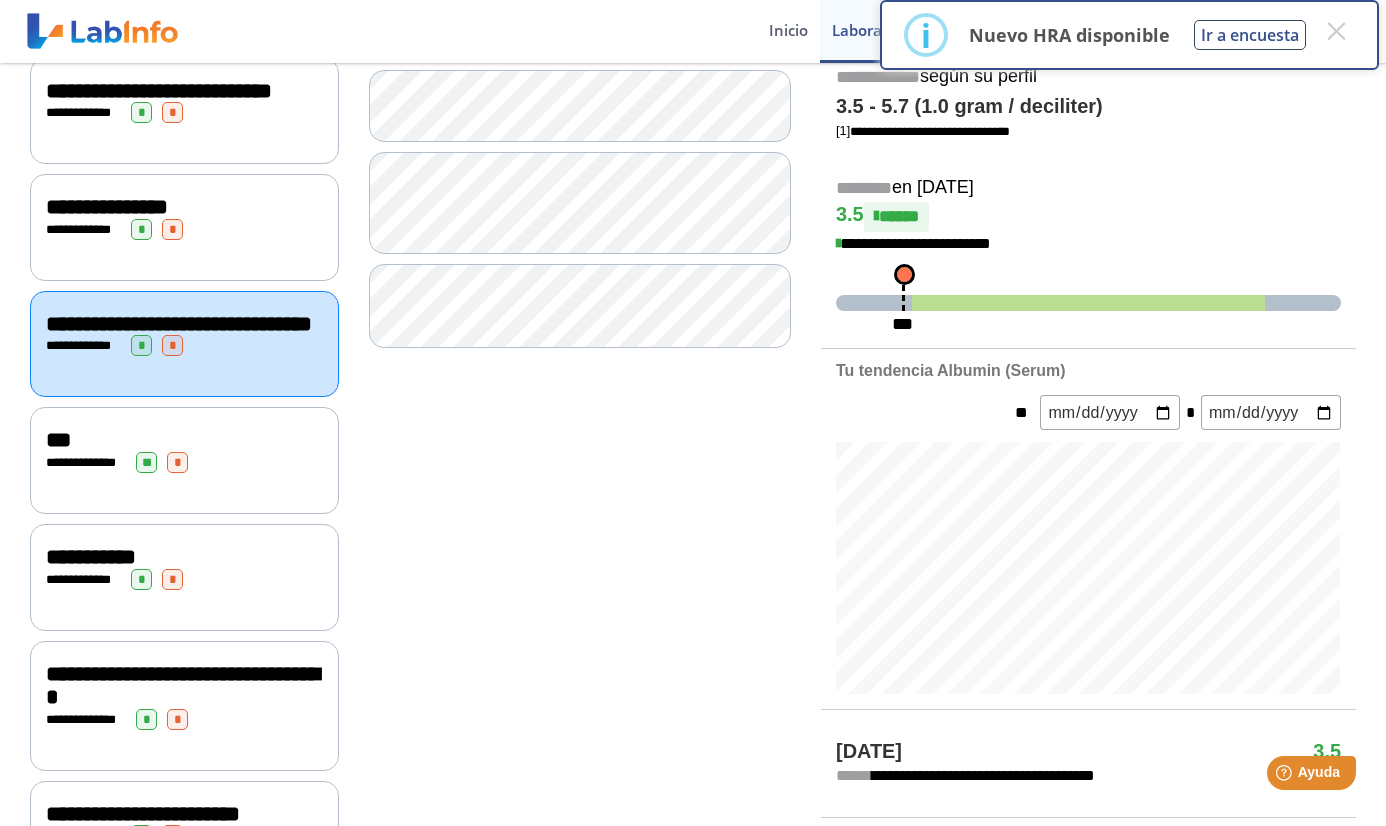 scroll, scrollTop: 490, scrollLeft: 0, axis: vertical 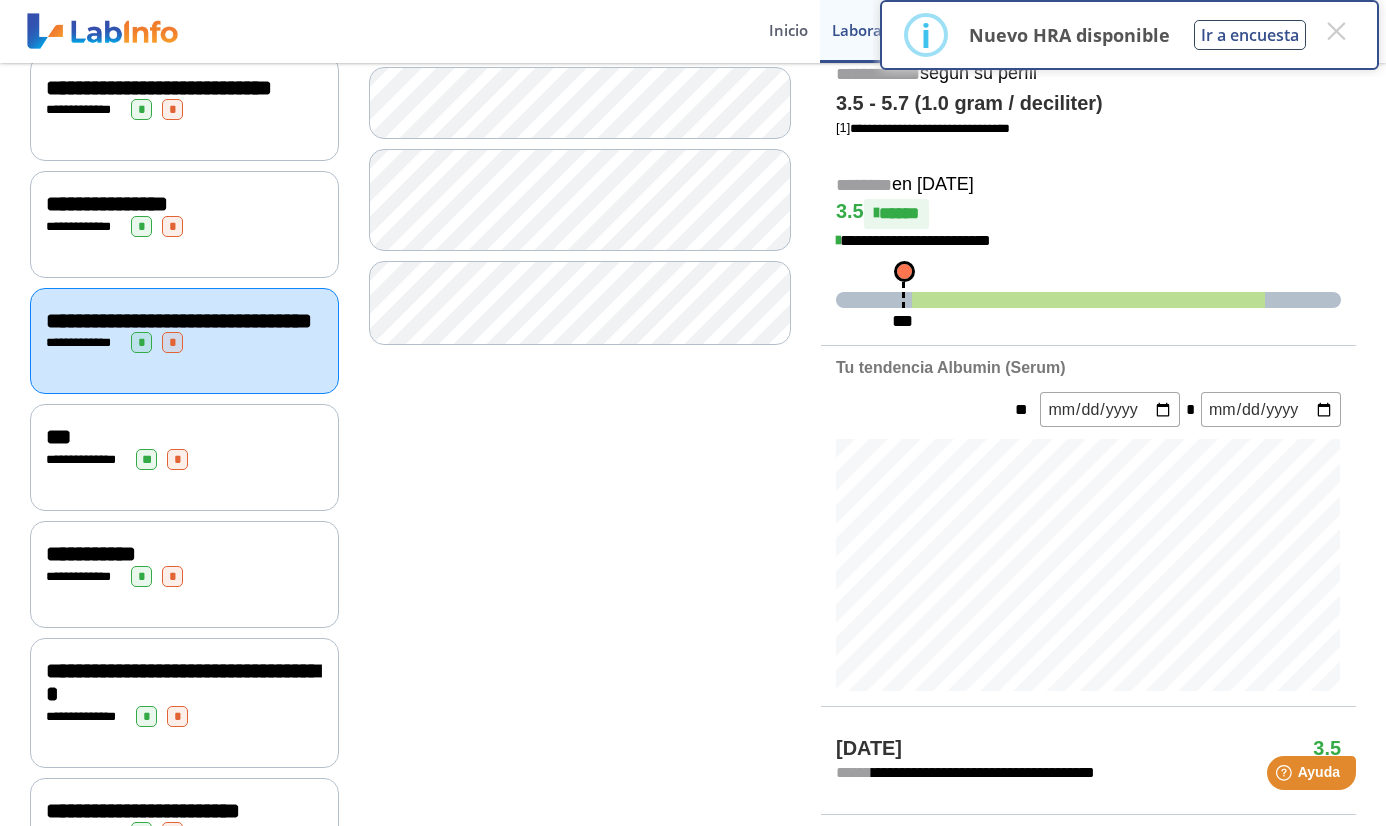 click on "**********" 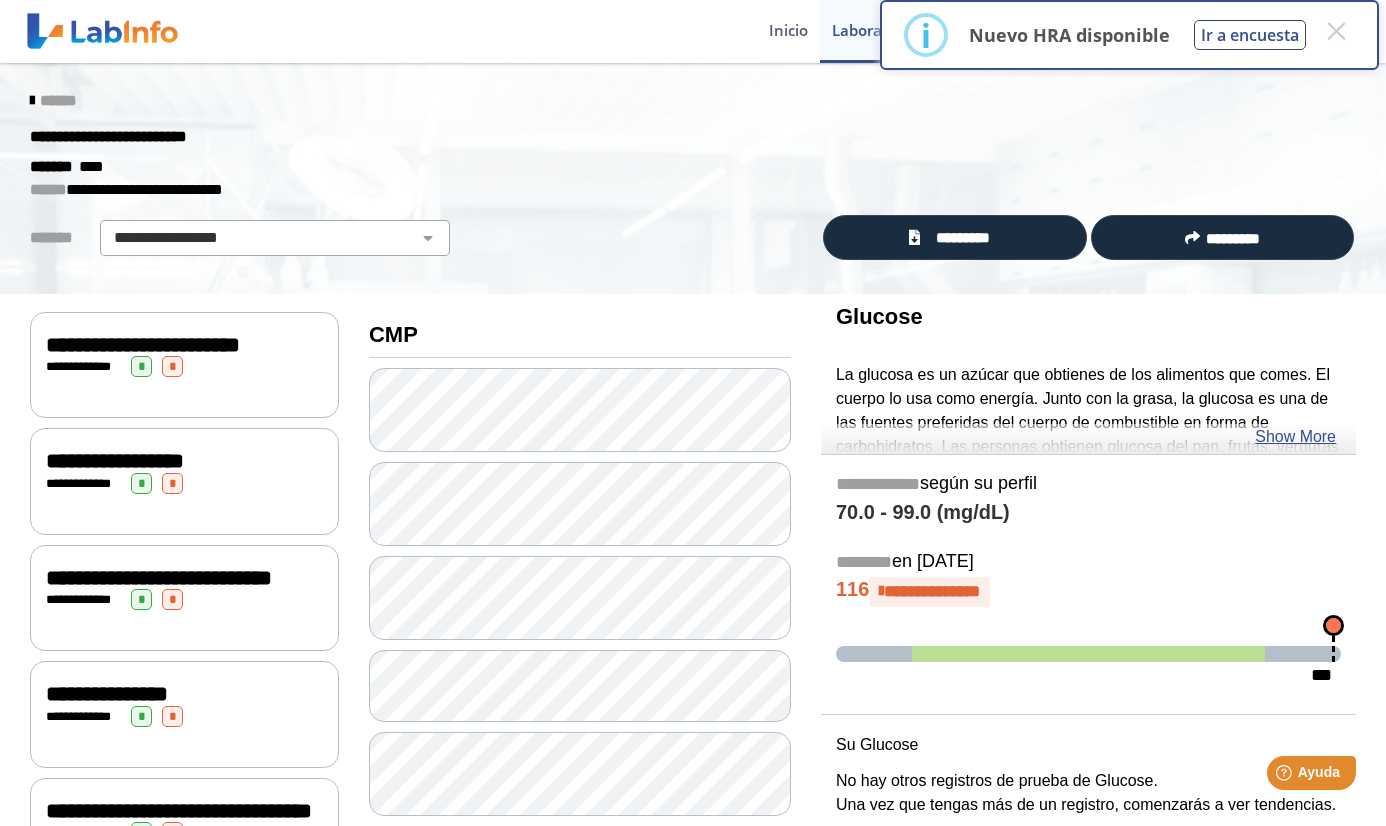 scroll, scrollTop: 0, scrollLeft: 0, axis: both 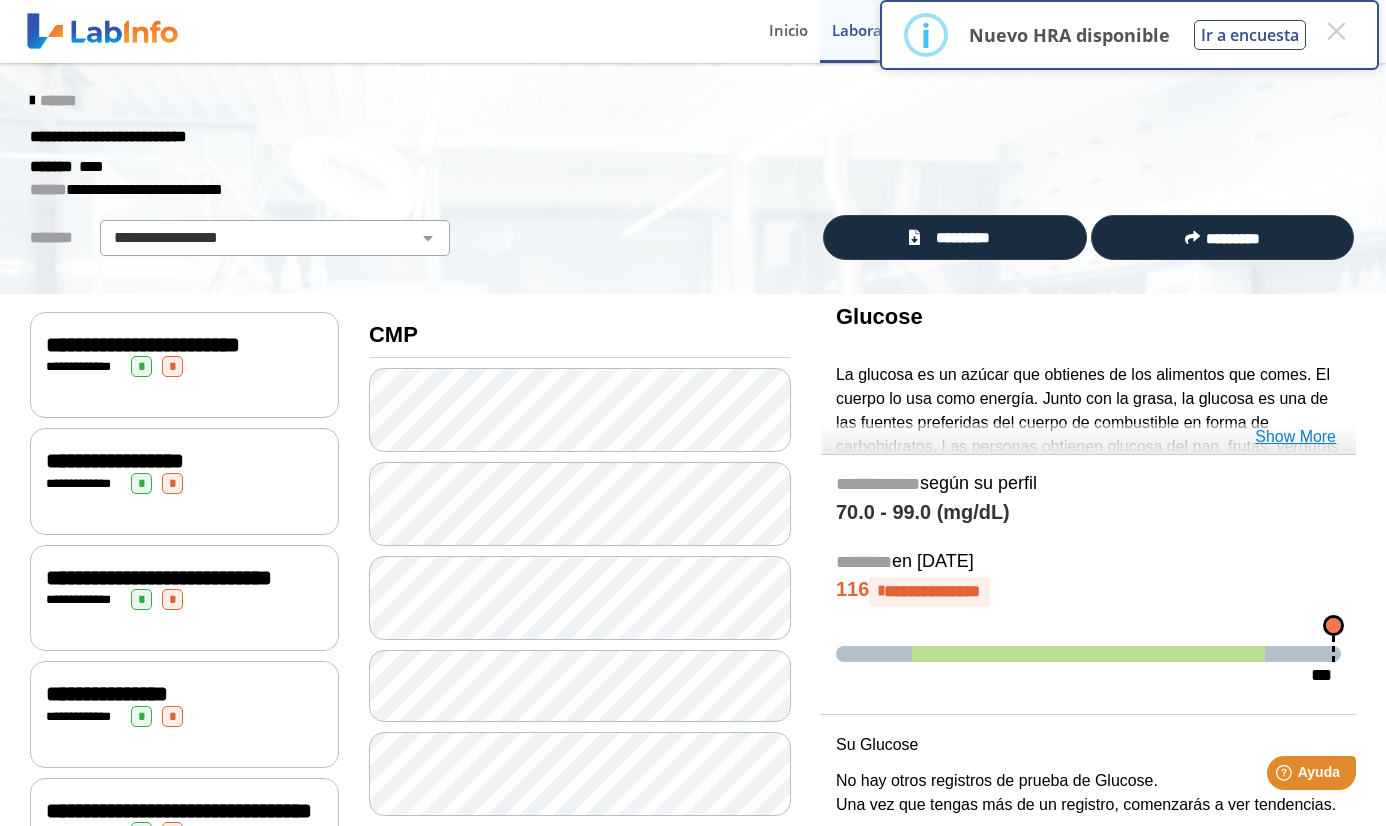 click on "Show More" 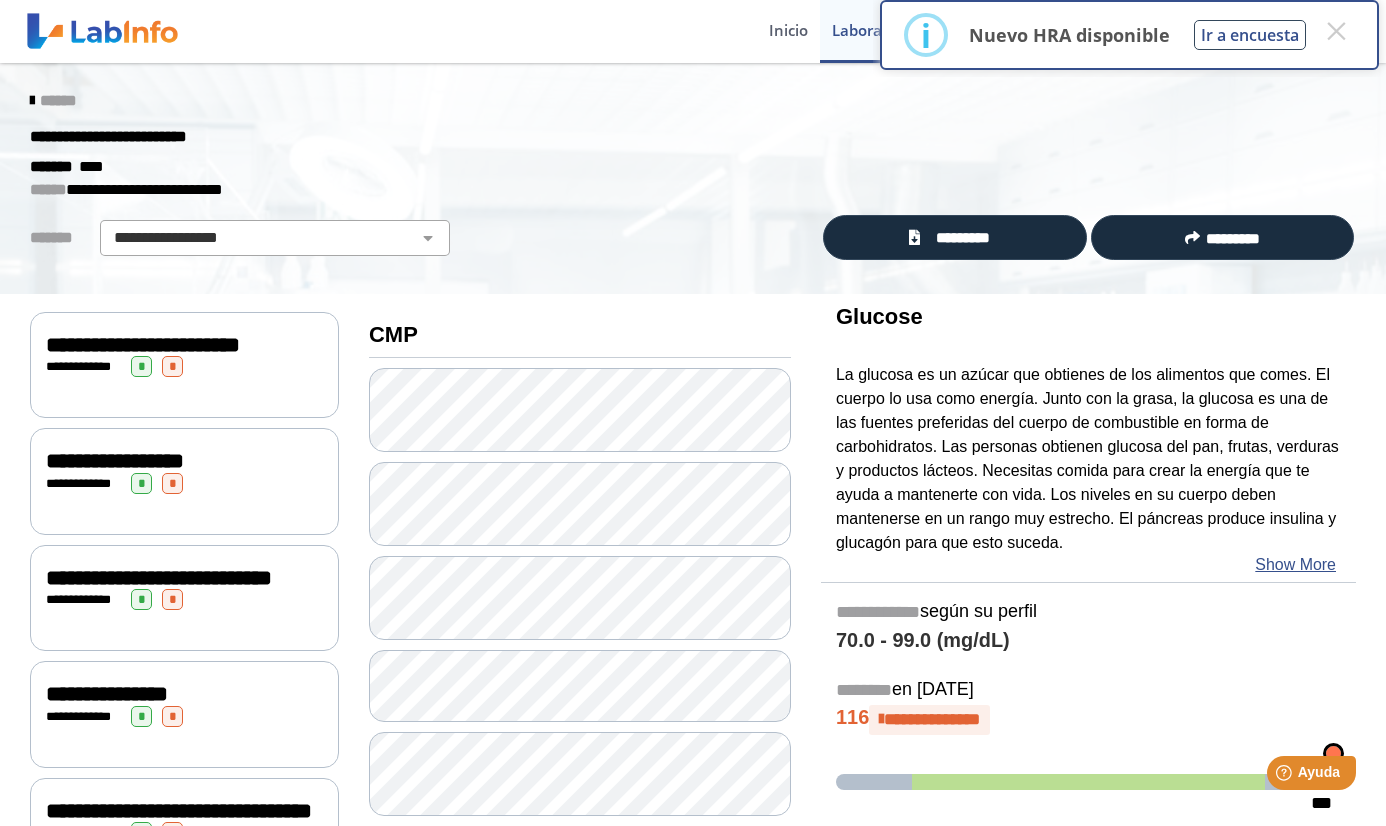 drag, startPoint x: 879, startPoint y: 700, endPoint x: 889, endPoint y: 701, distance: 10.049875 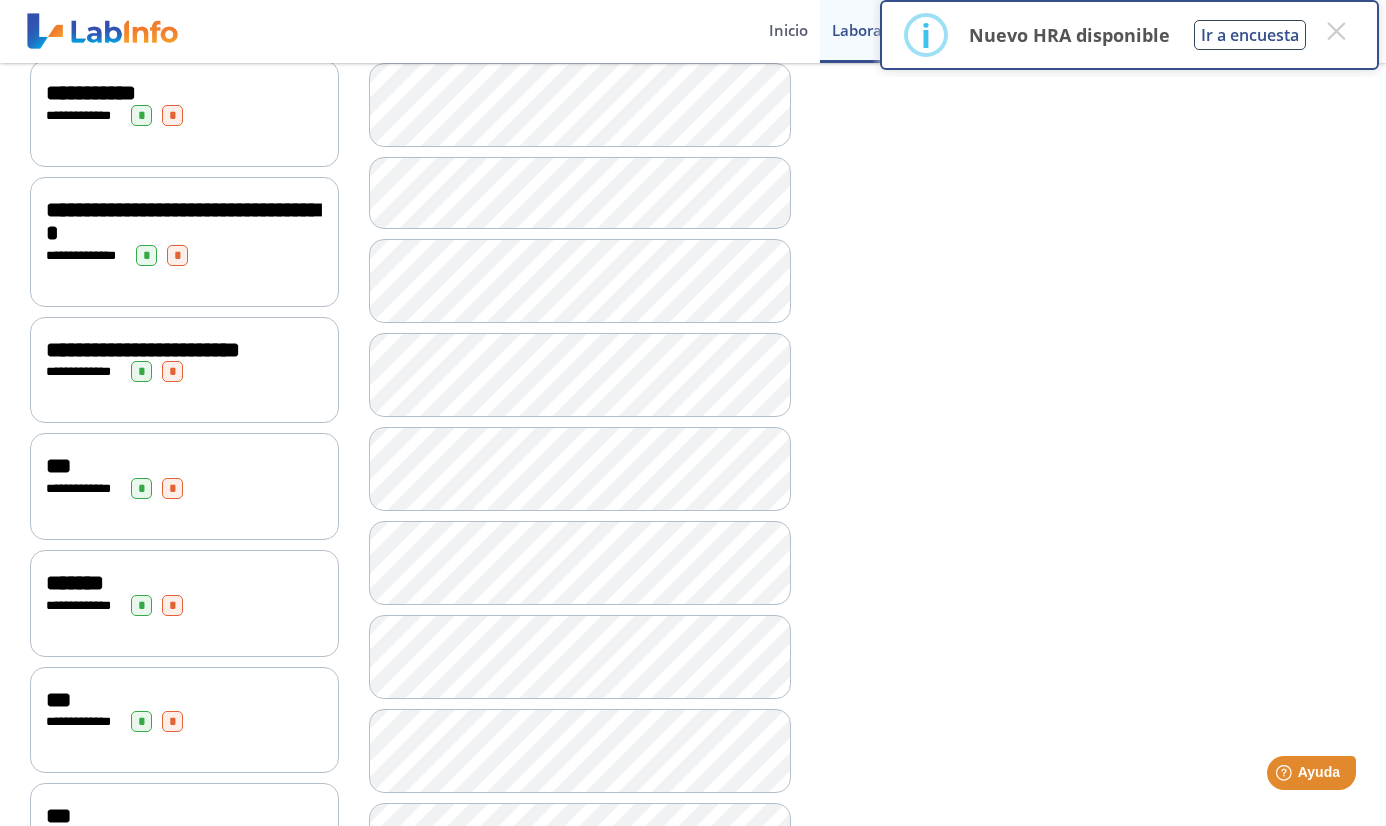 scroll, scrollTop: 955, scrollLeft: 0, axis: vertical 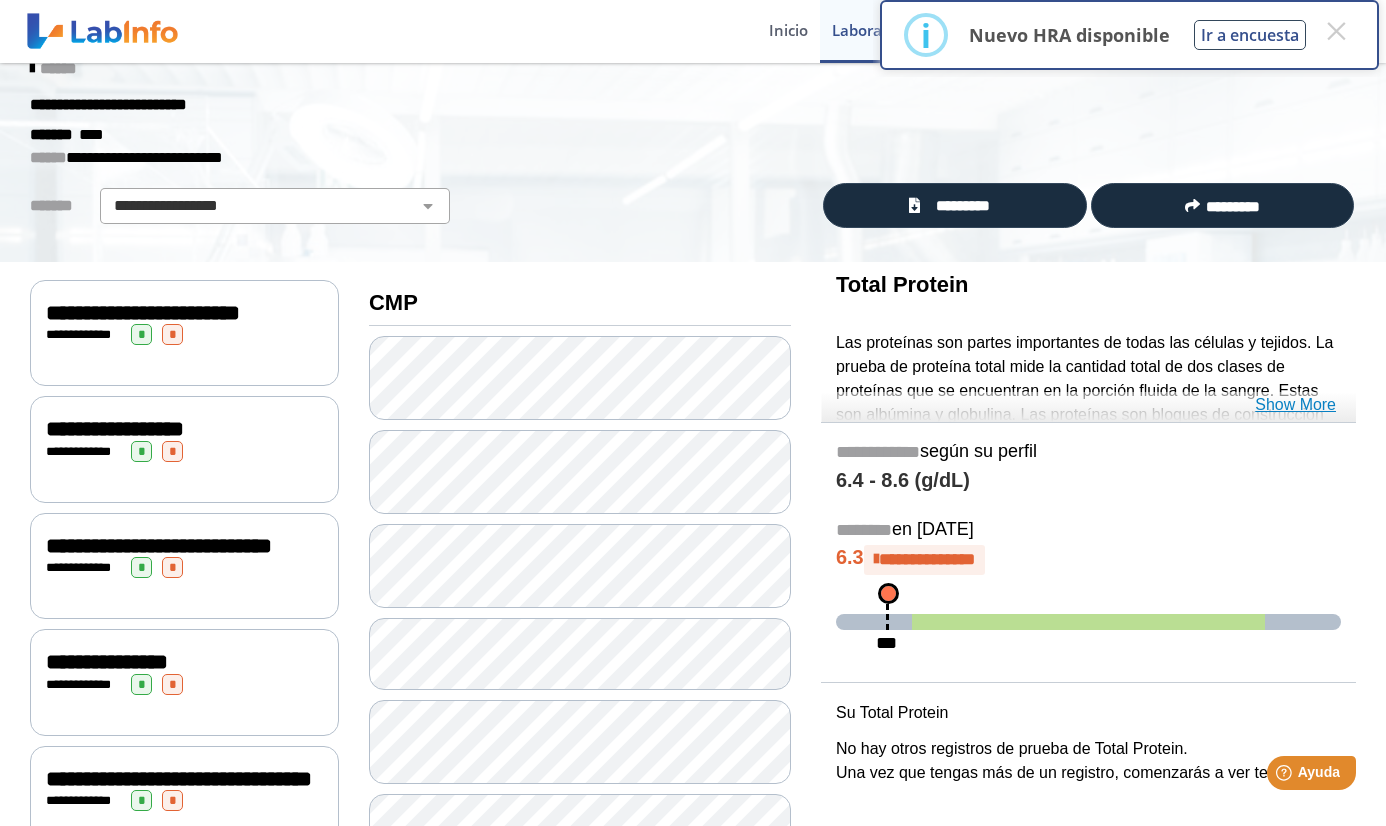 click on "Show More" 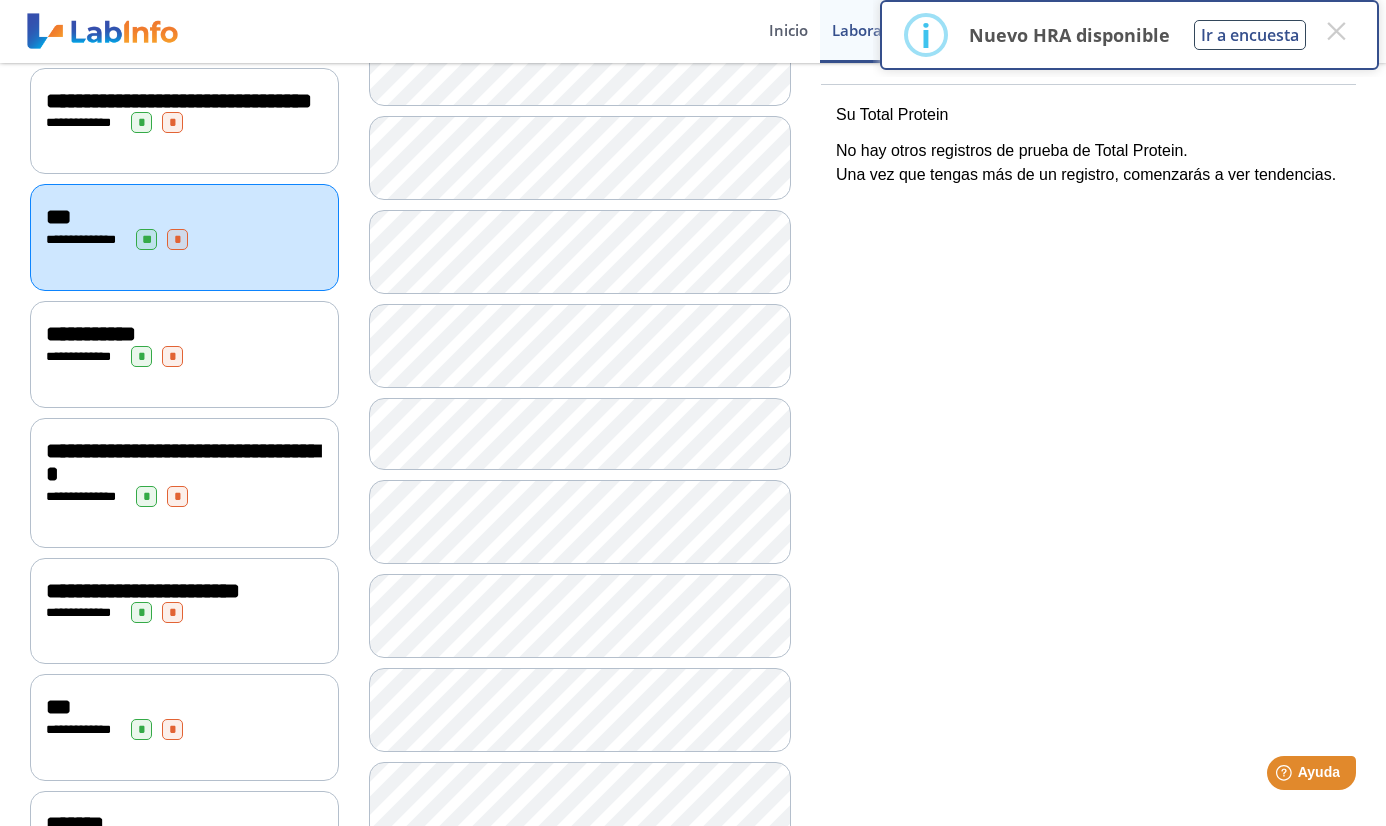 scroll, scrollTop: 1135, scrollLeft: 0, axis: vertical 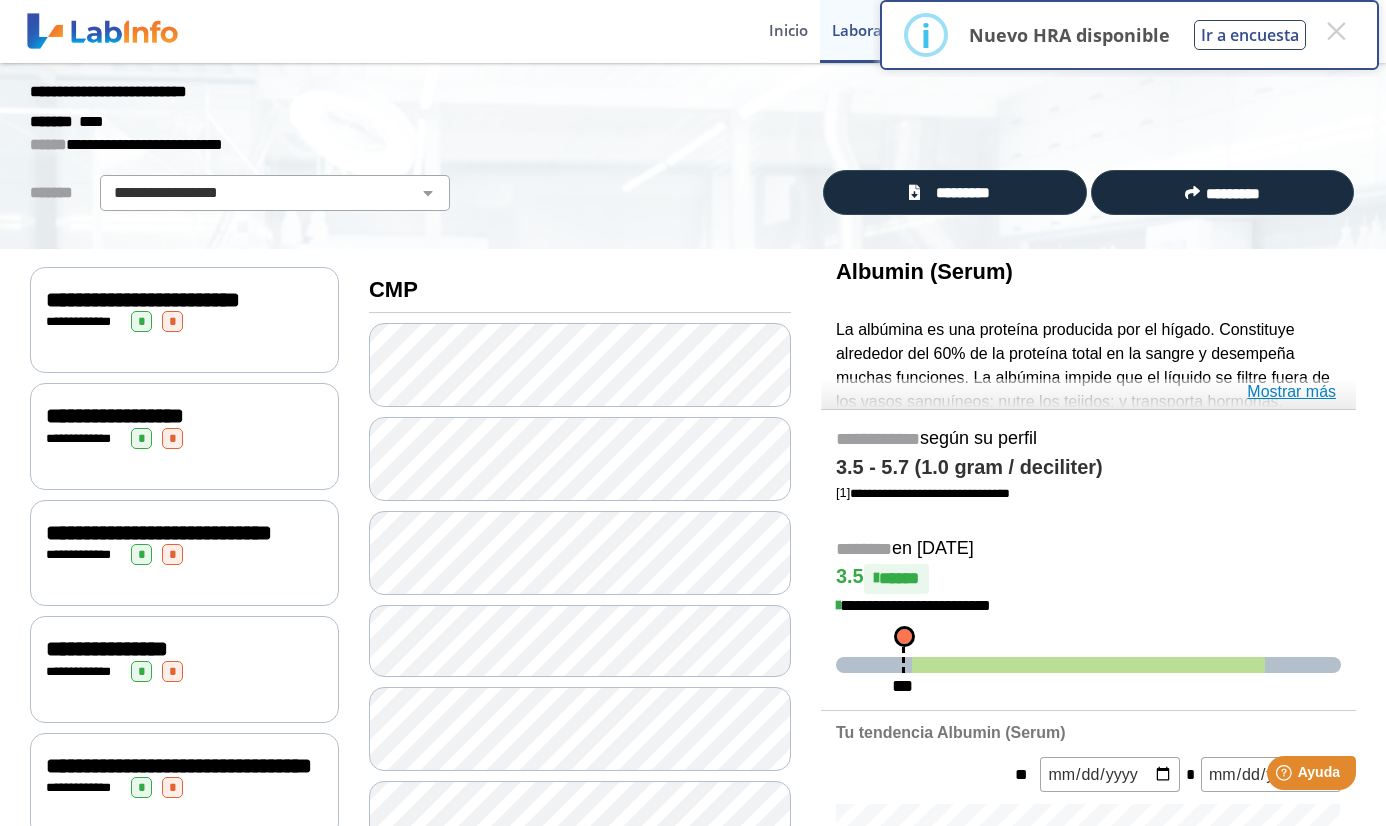 click on "Mostrar más" 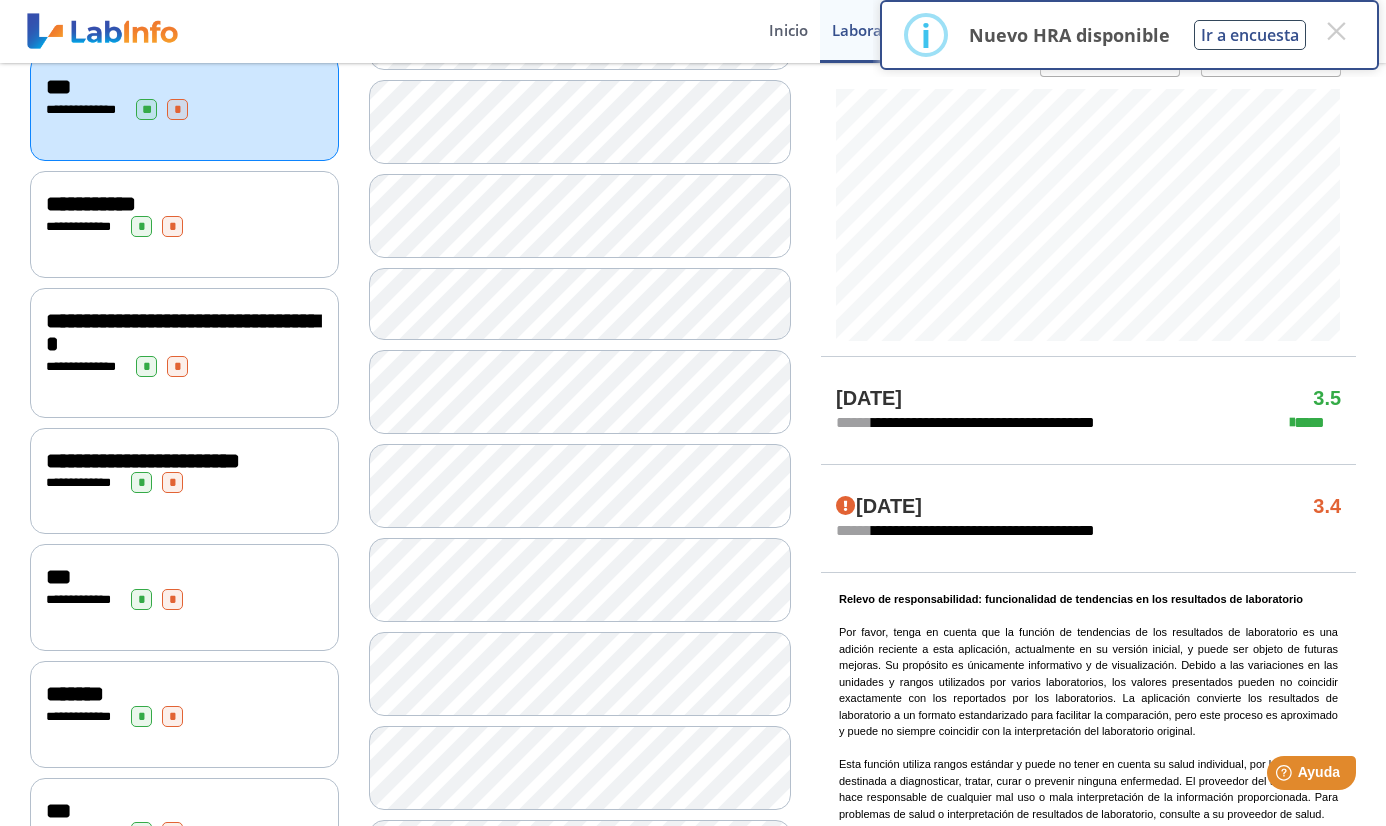 scroll, scrollTop: 857, scrollLeft: 0, axis: vertical 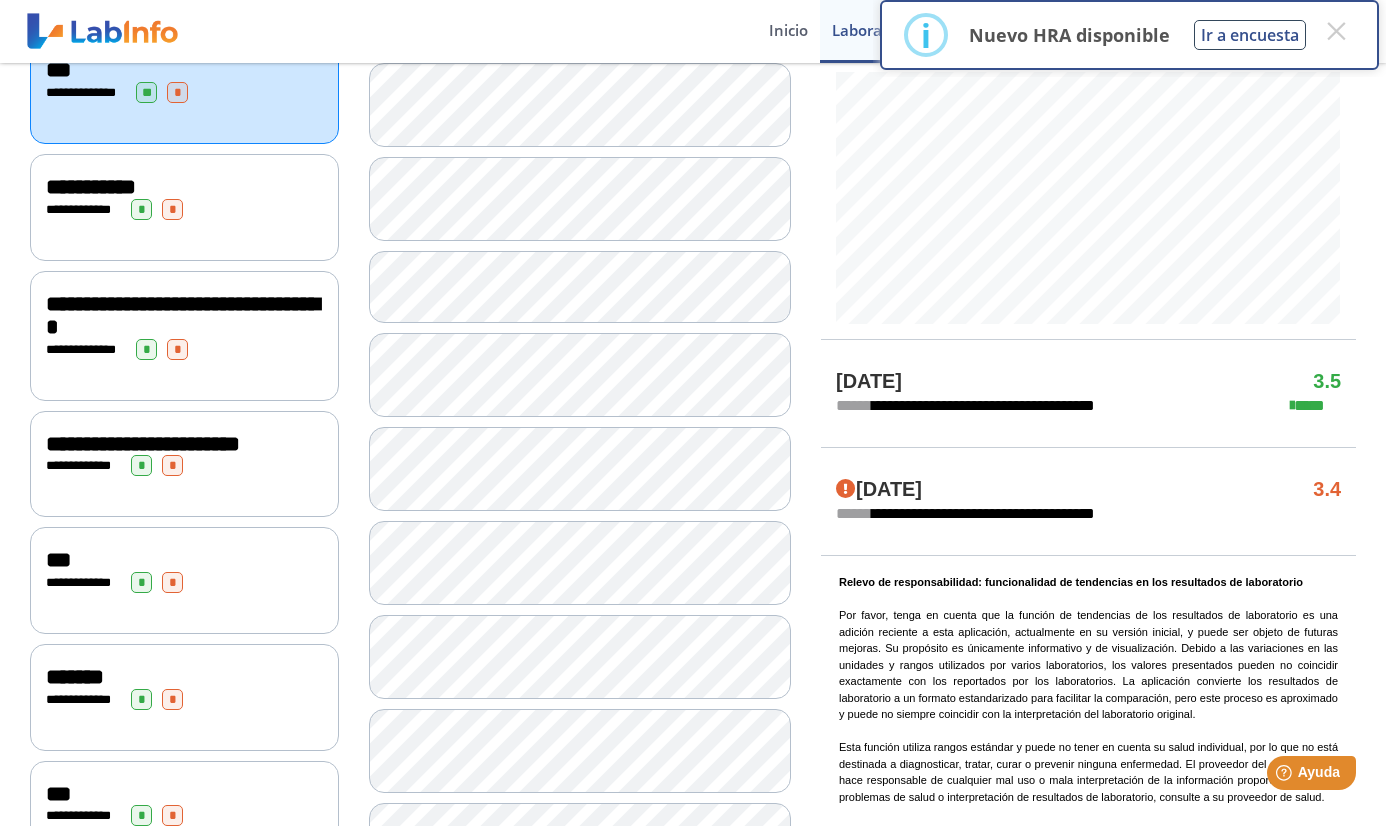 click on "**********" 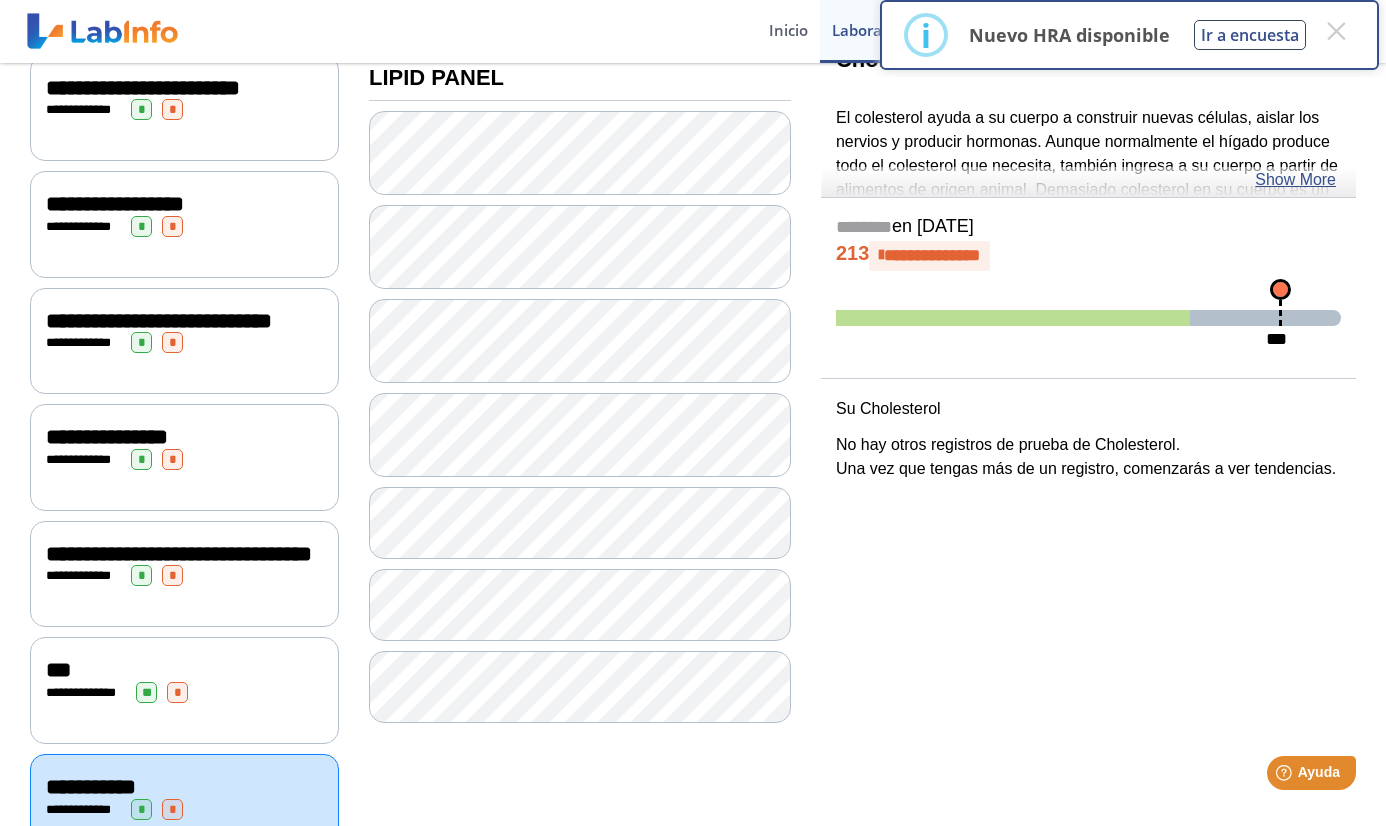 scroll, scrollTop: 145, scrollLeft: 0, axis: vertical 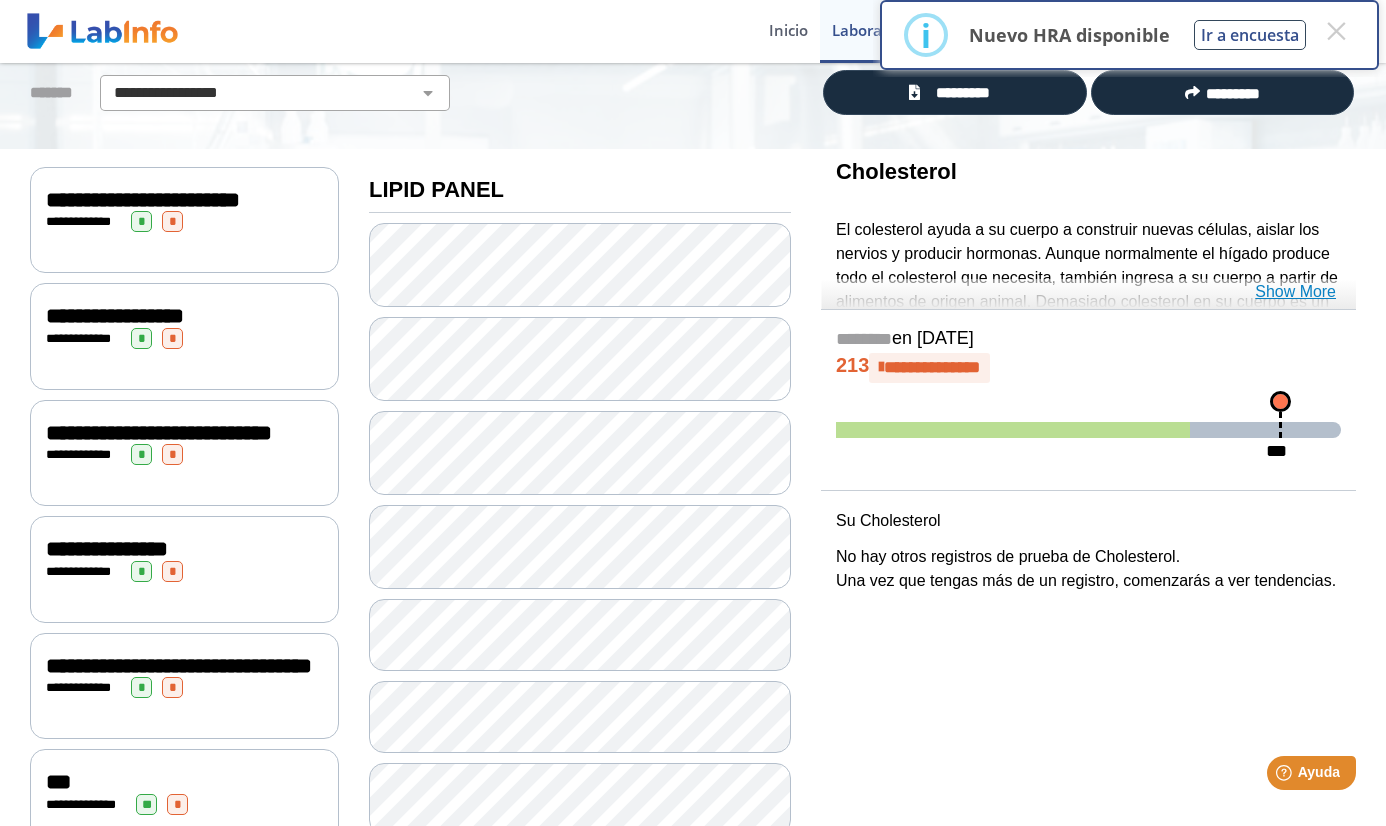 click on "Show More" 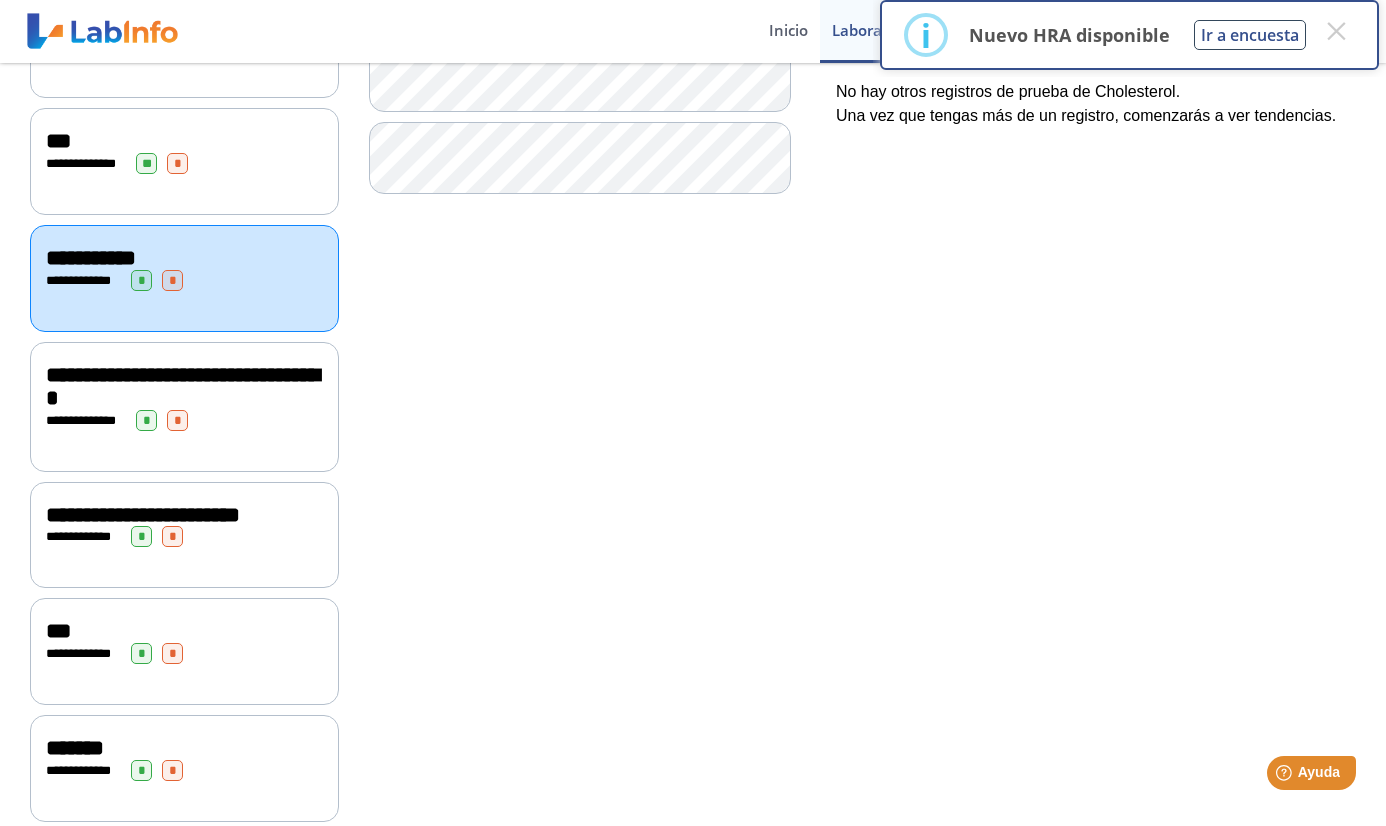 scroll, scrollTop: 822, scrollLeft: 0, axis: vertical 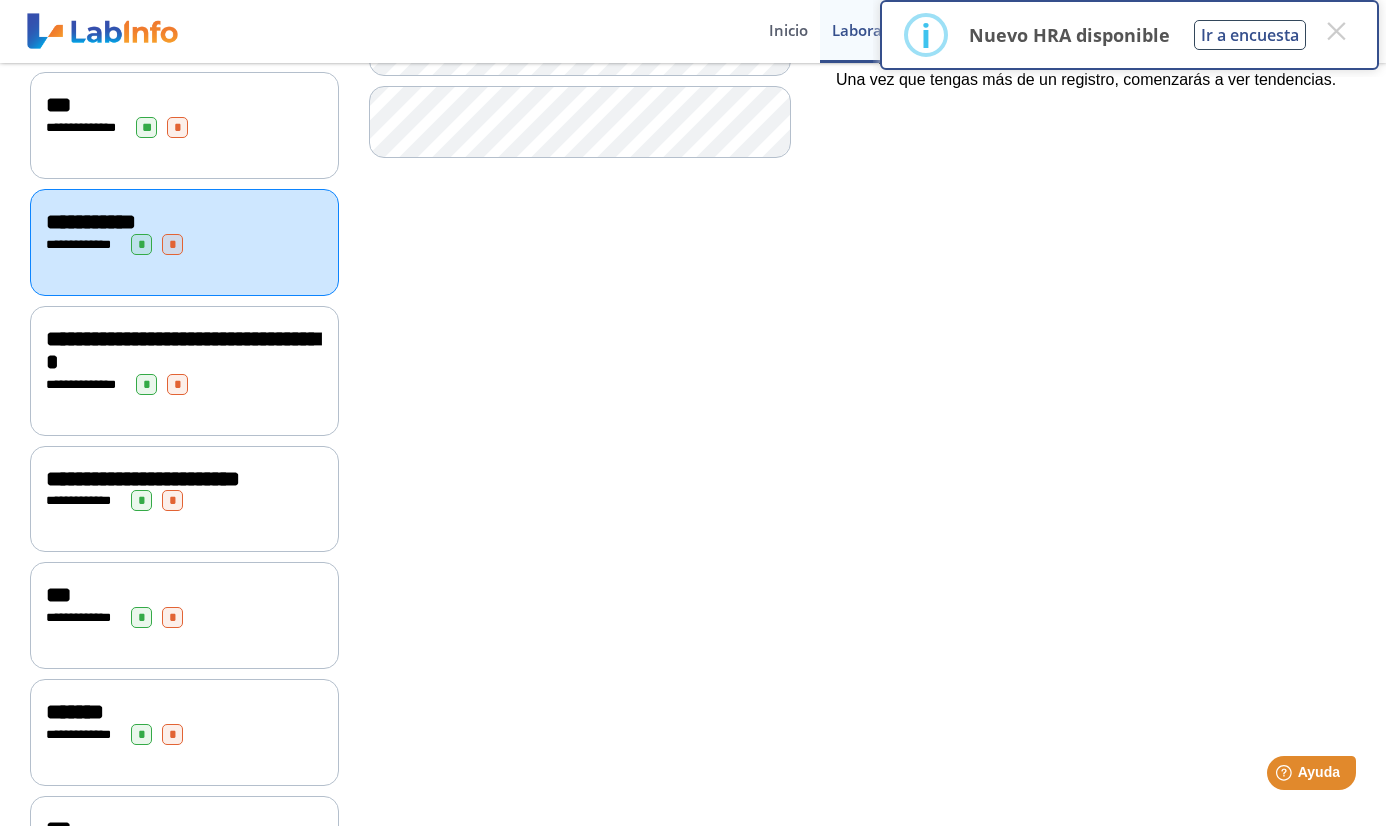 click on "**********" 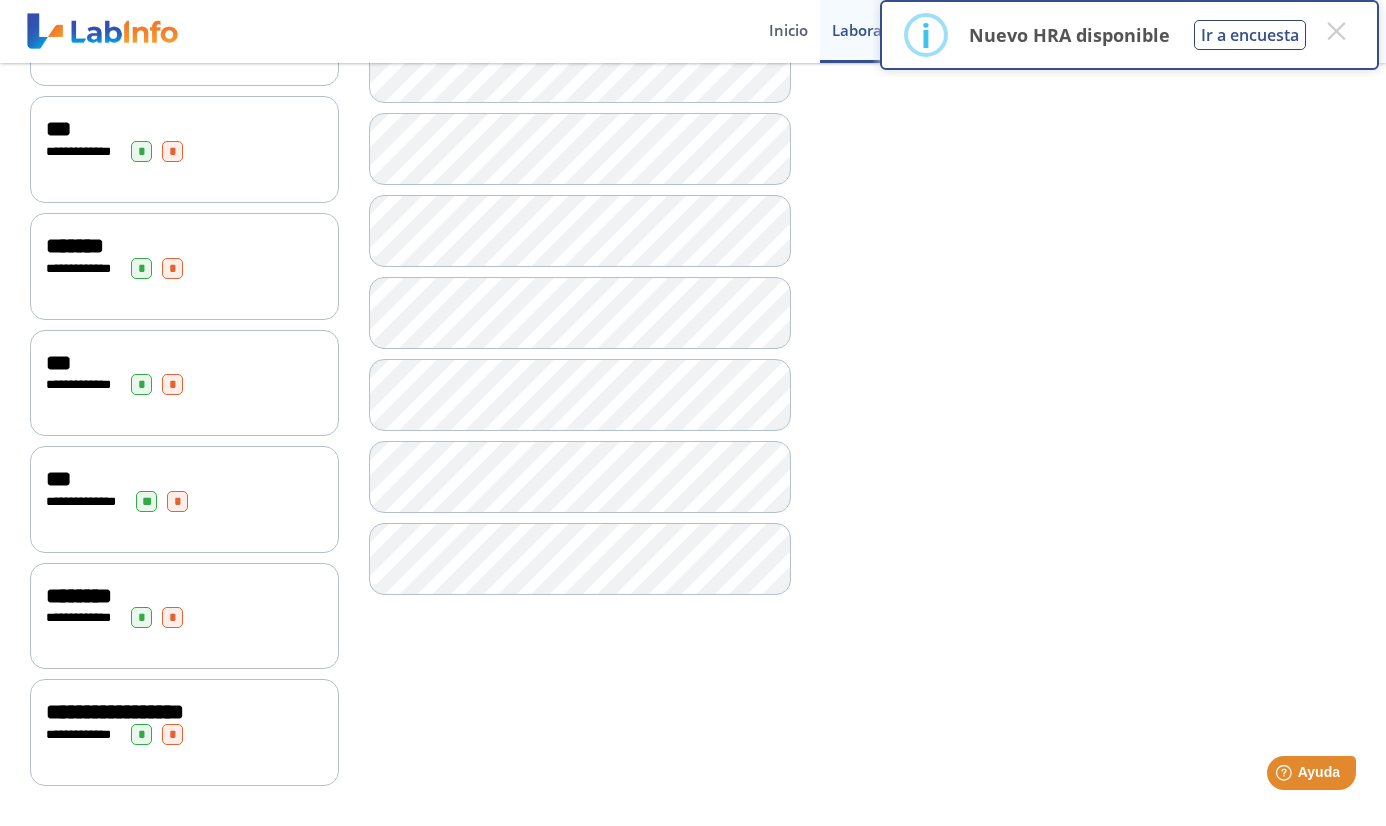 scroll, scrollTop: 1312, scrollLeft: 0, axis: vertical 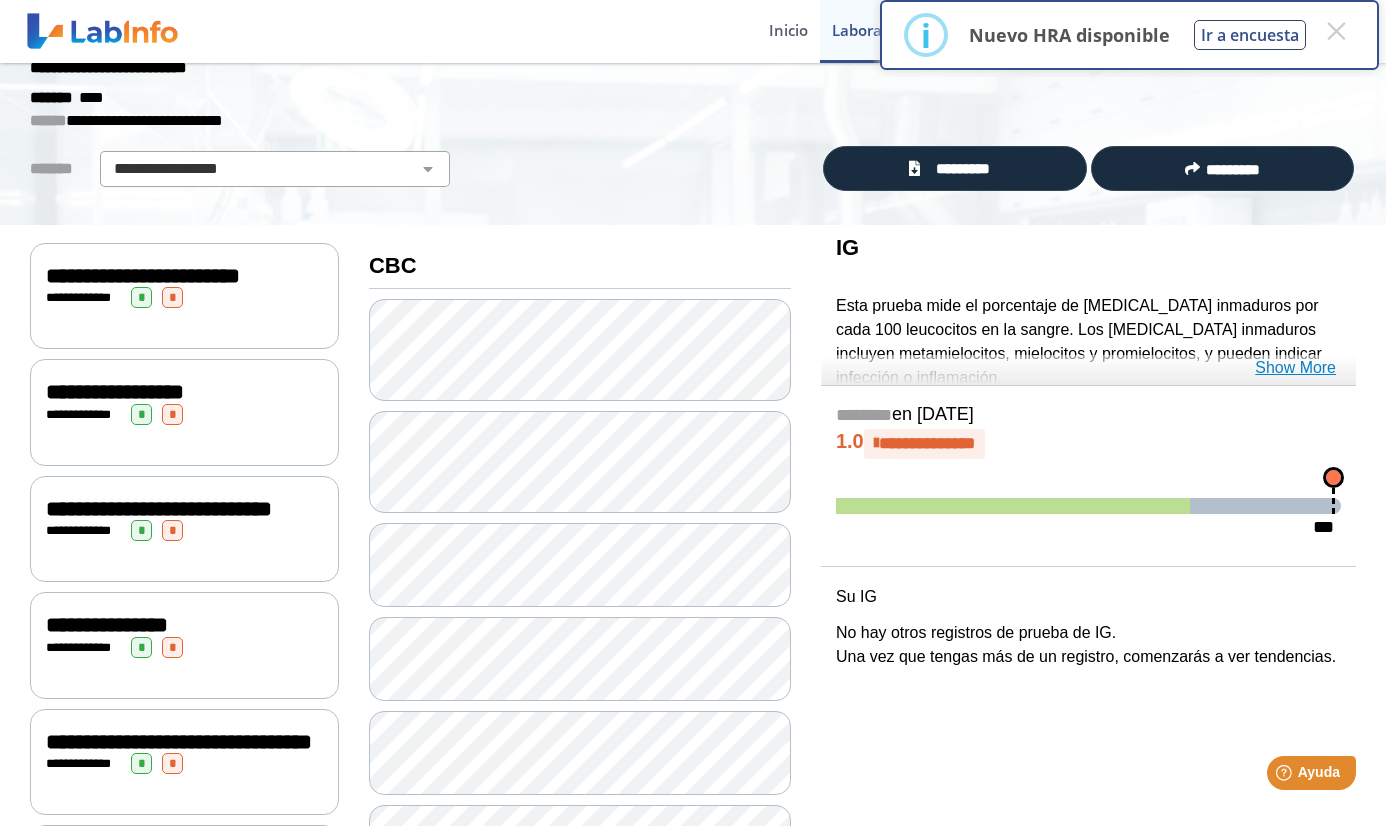 click on "Show More" 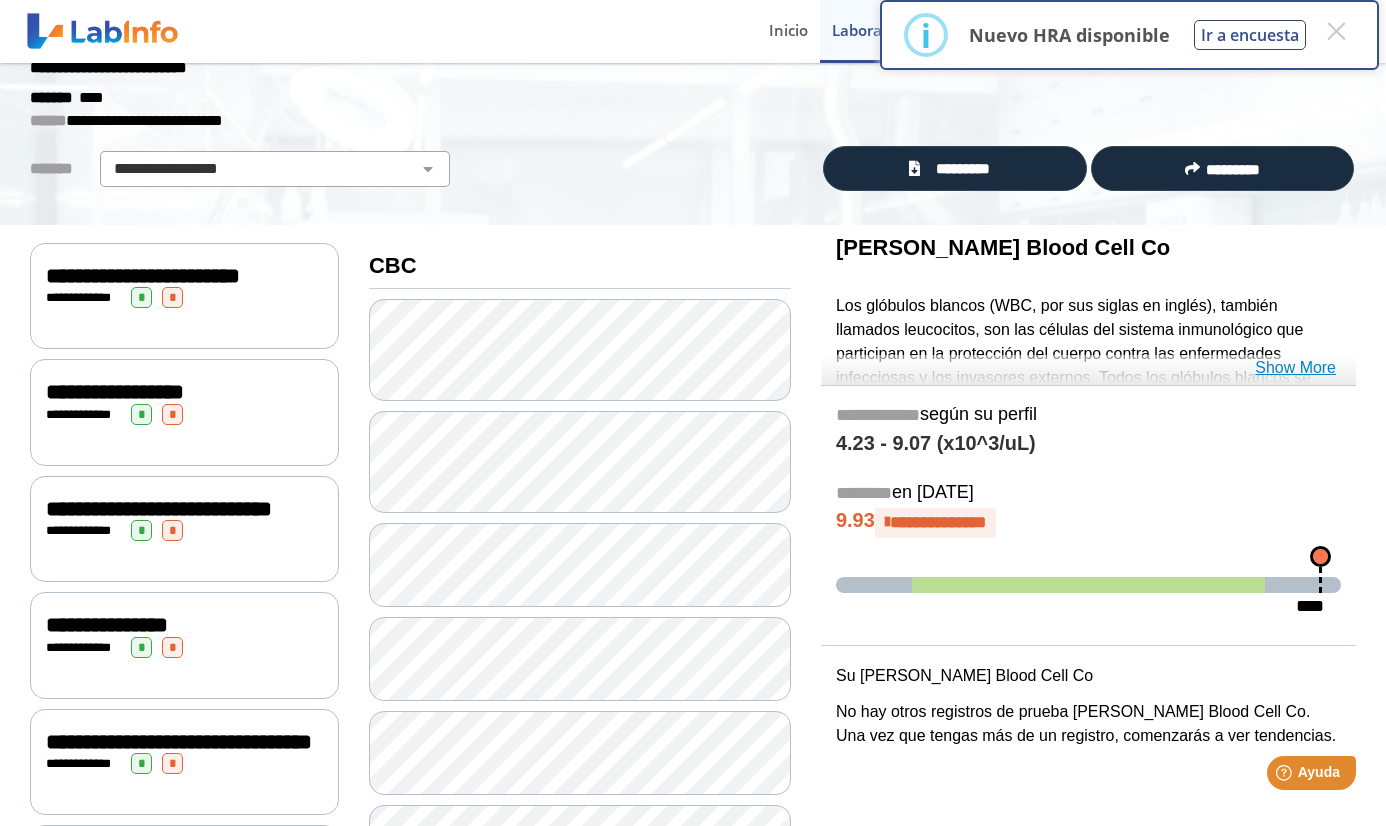 click on "Show More" 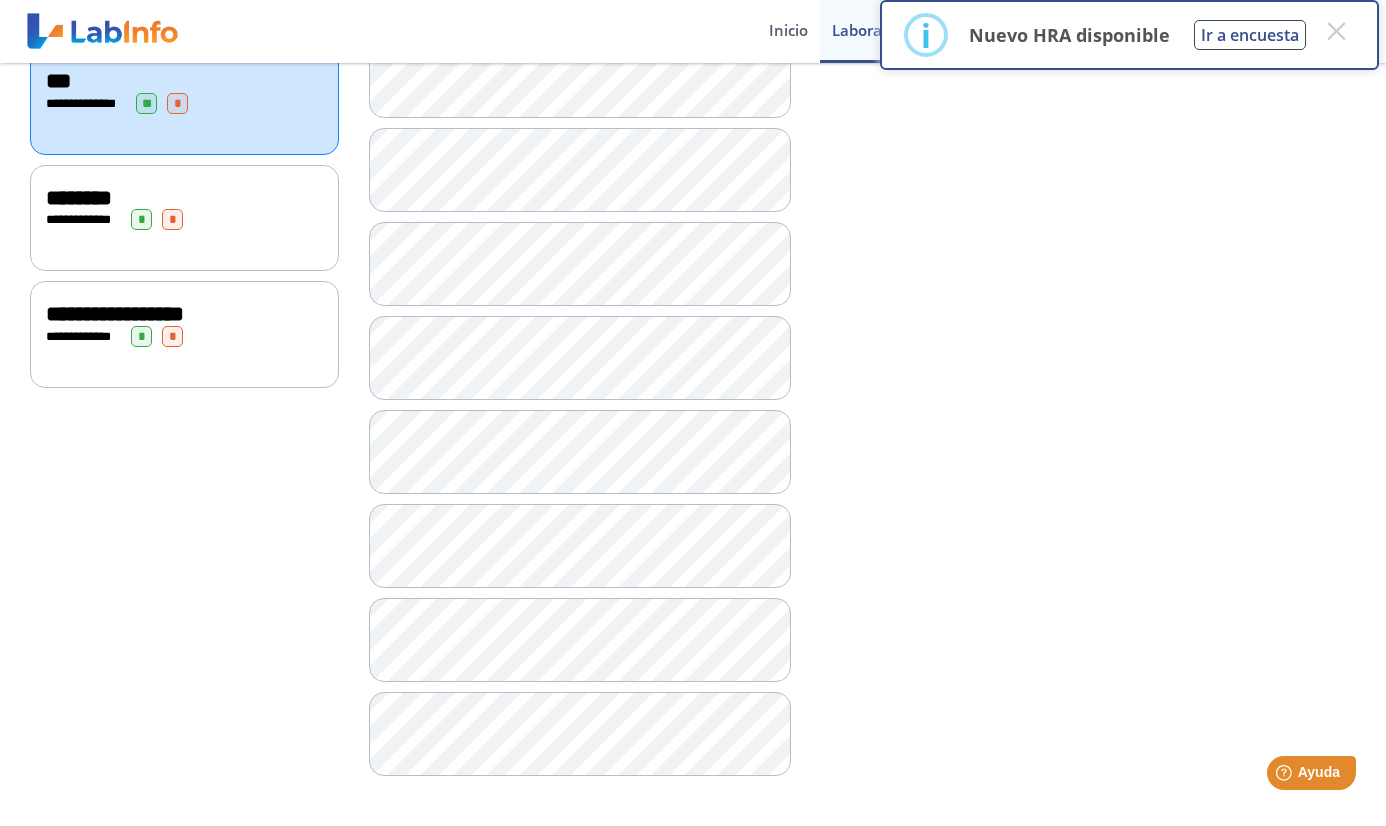 scroll, scrollTop: 1685, scrollLeft: 0, axis: vertical 